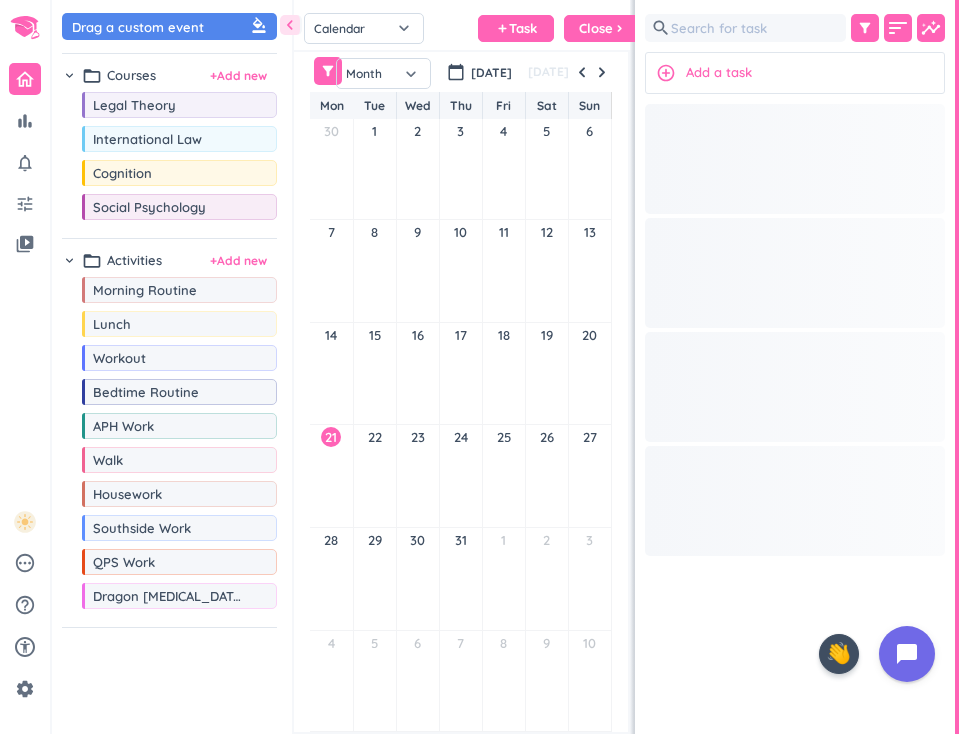scroll, scrollTop: 0, scrollLeft: 0, axis: both 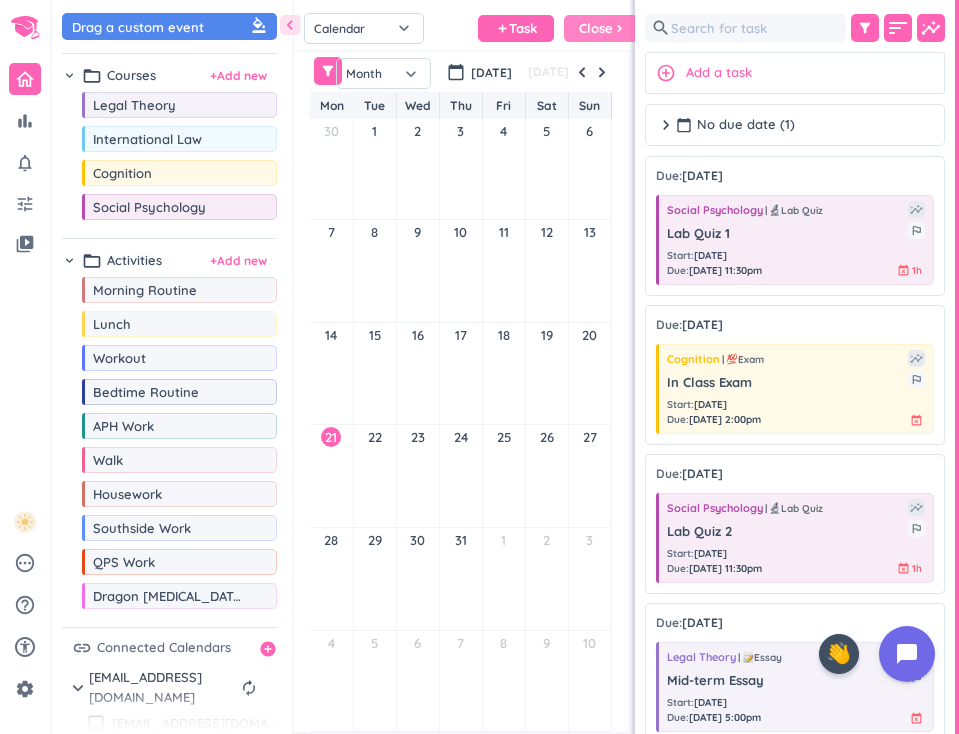 click on "chevron_right" at bounding box center [619, 28] 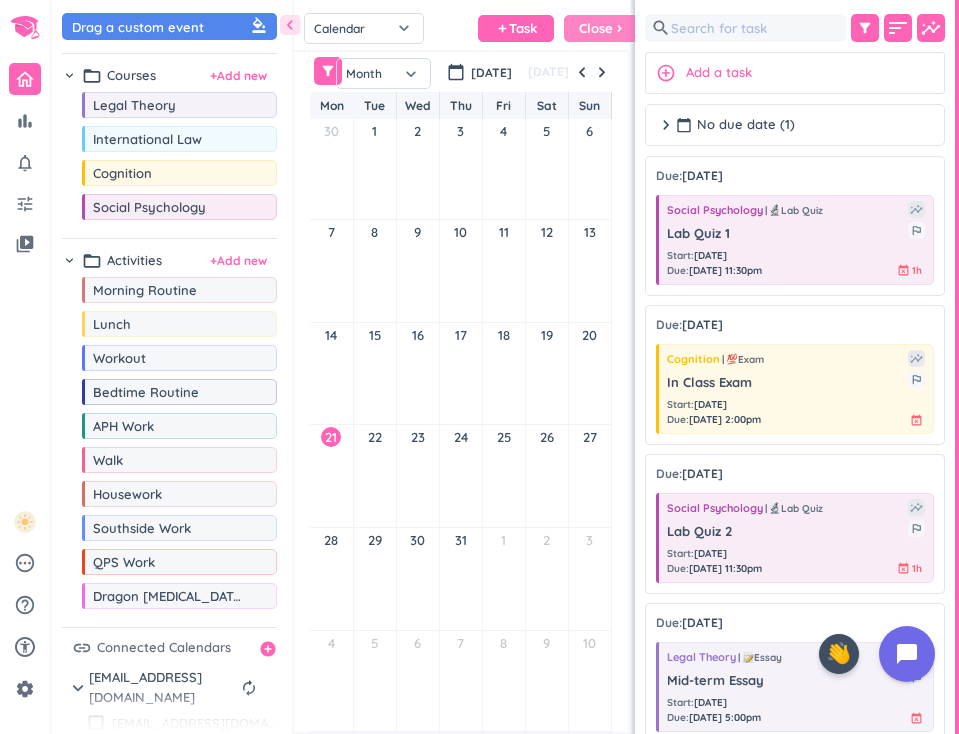 scroll, scrollTop: 1, scrollLeft: 1, axis: both 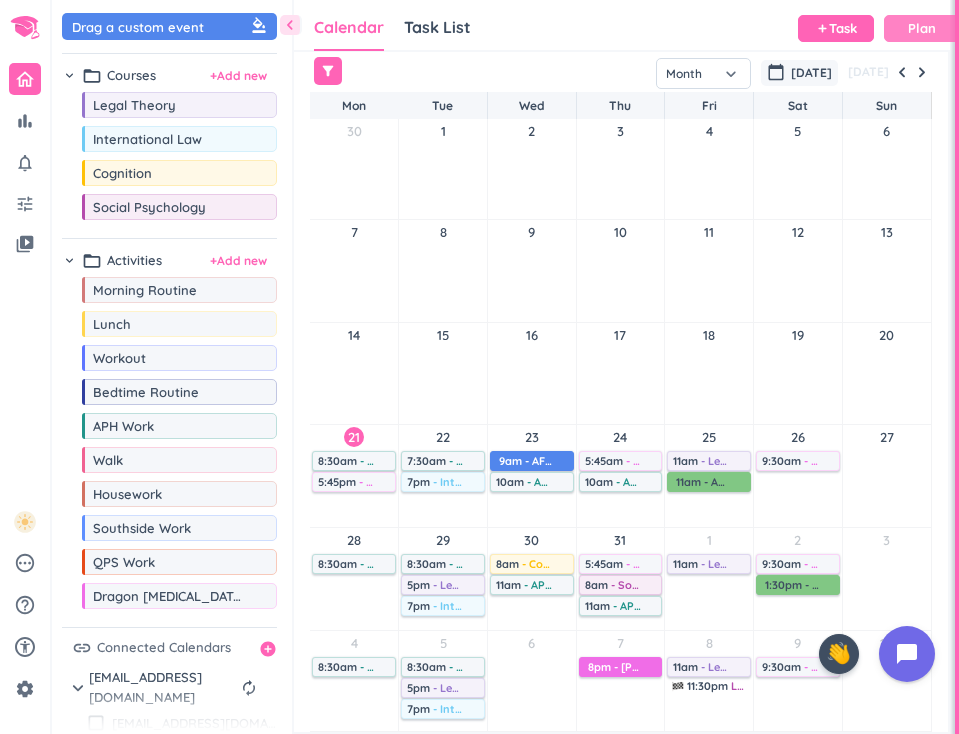 click on "[DATE]" at bounding box center (811, 73) 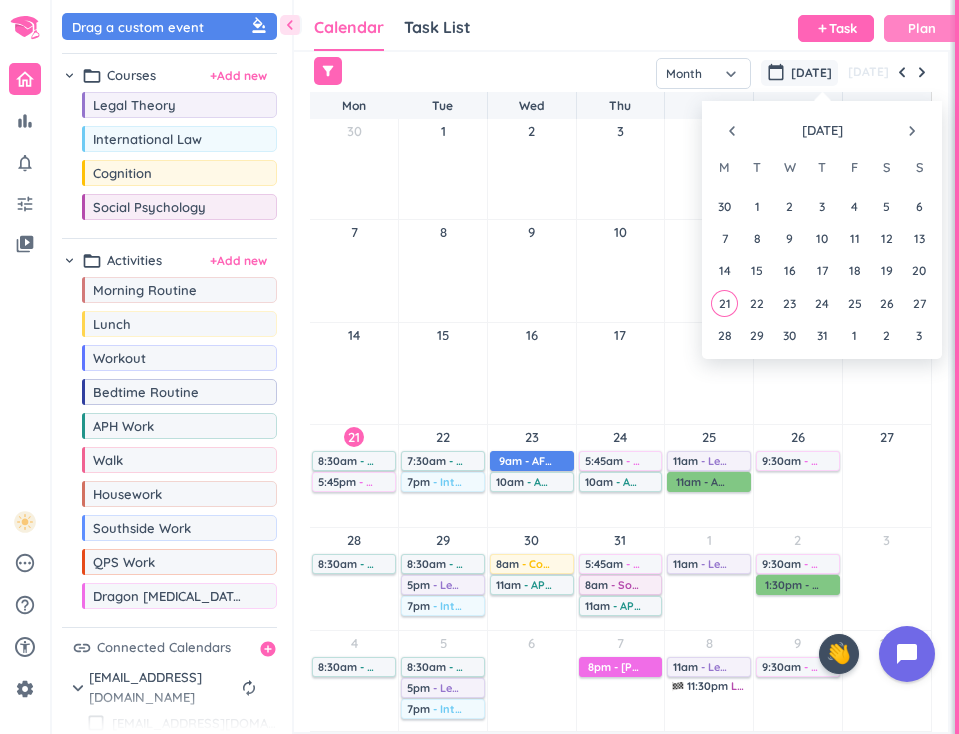 click on "21 22 23 24 25 26 27" at bounding box center [821, 303] 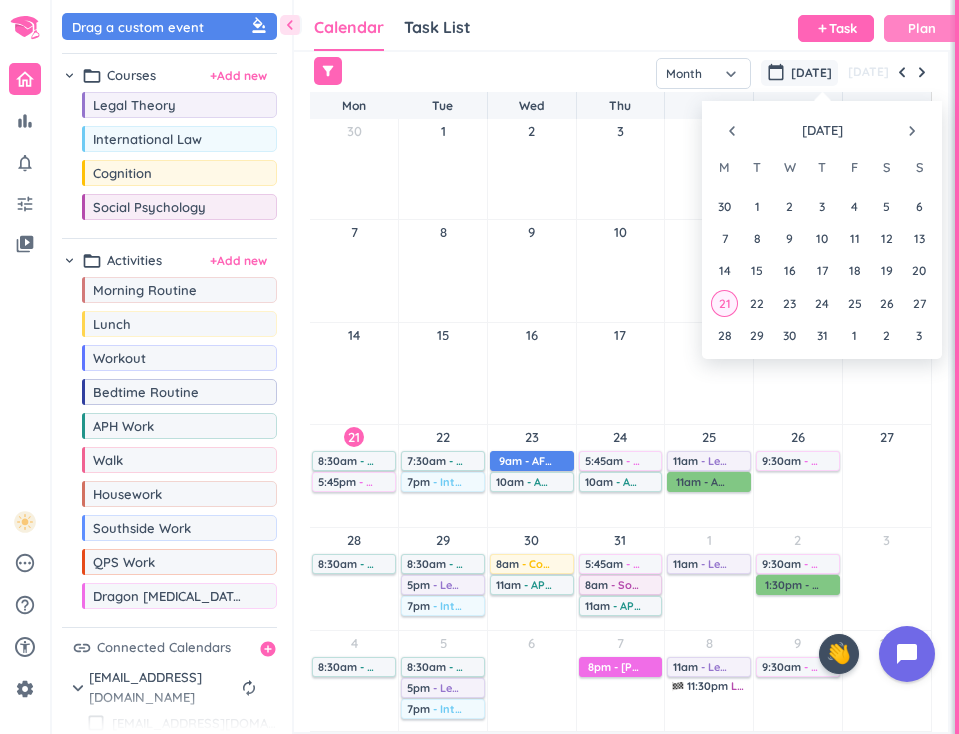 click on "21" at bounding box center [724, 303] 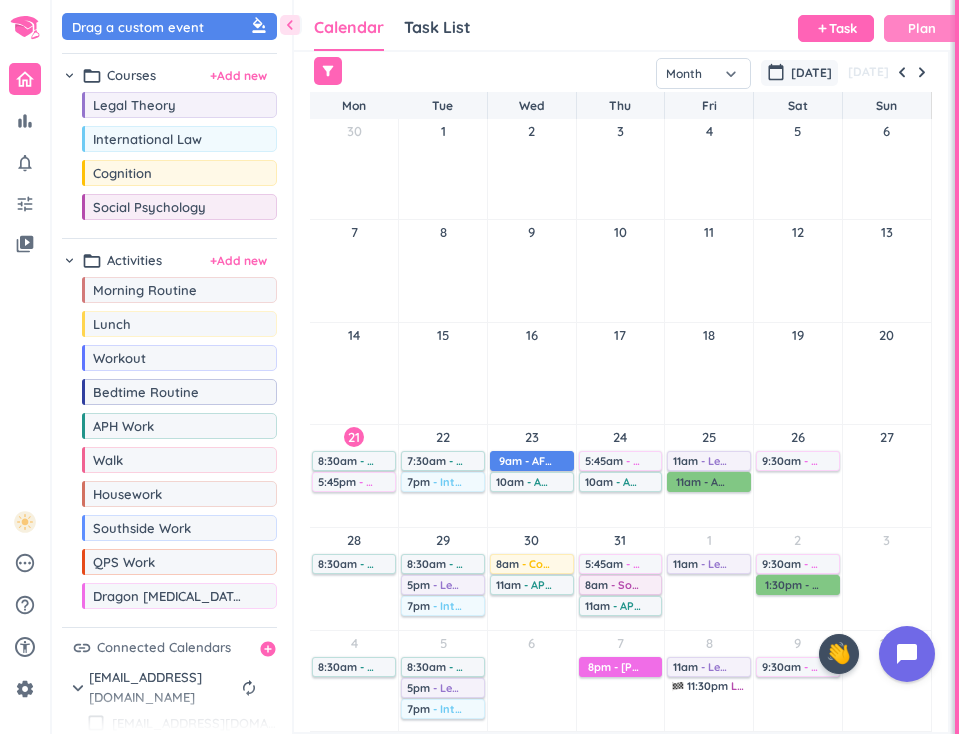 click on "calendar_today [DATE]" at bounding box center (799, 73) 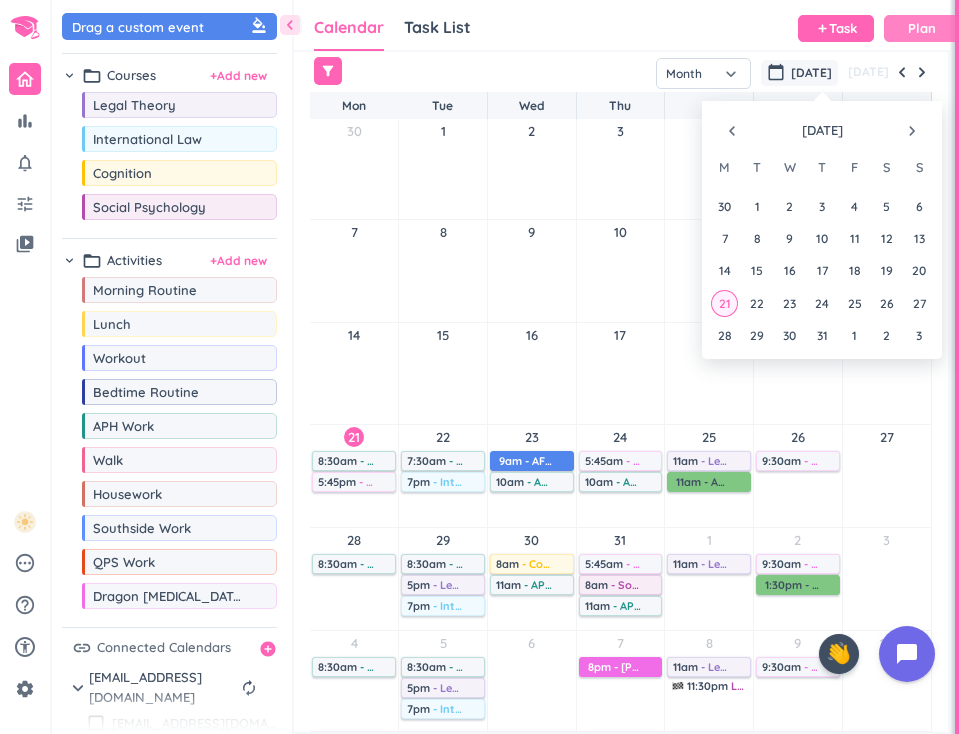 click on "21" at bounding box center (724, 303) 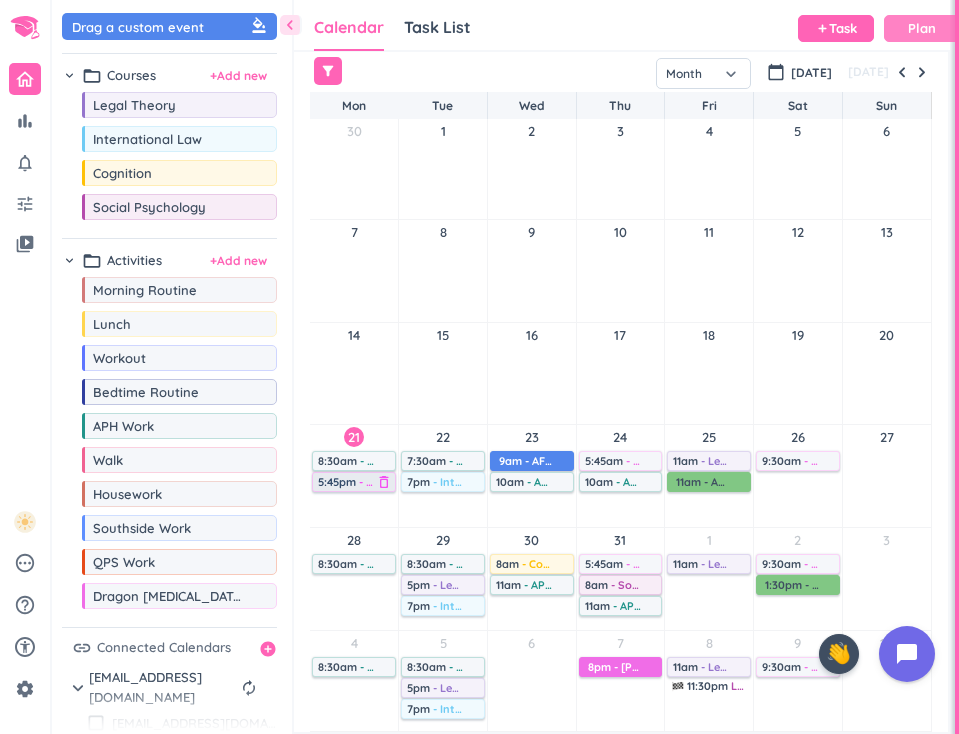 click on "5:45pm  - Dragon [MEDICAL_DATA] delete_outline" at bounding box center (354, 482) 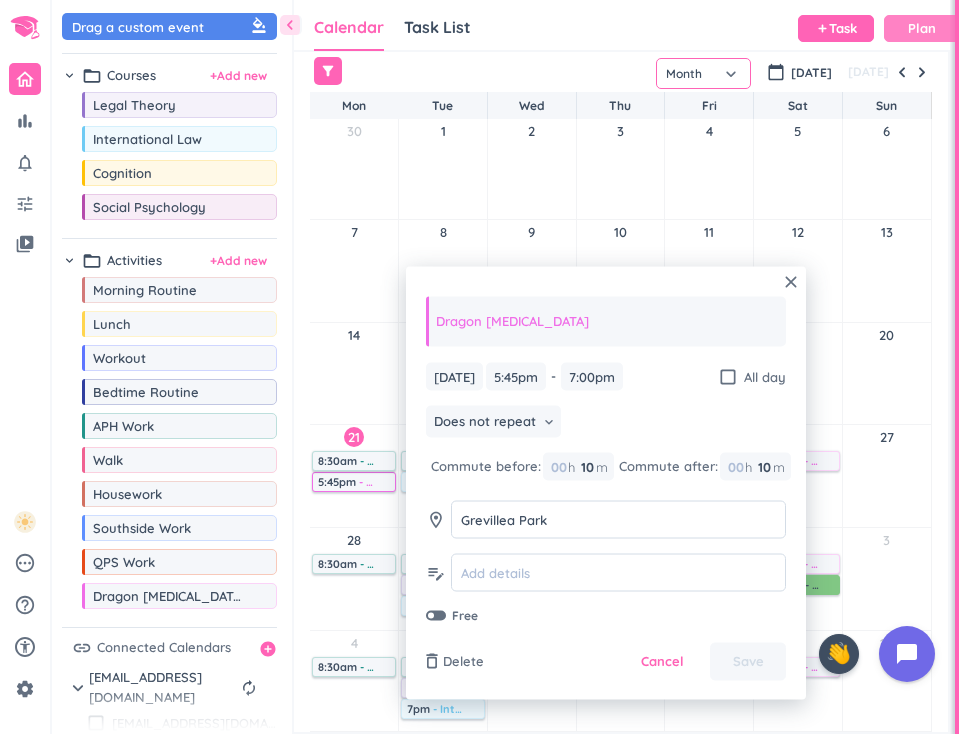 click on "Month" 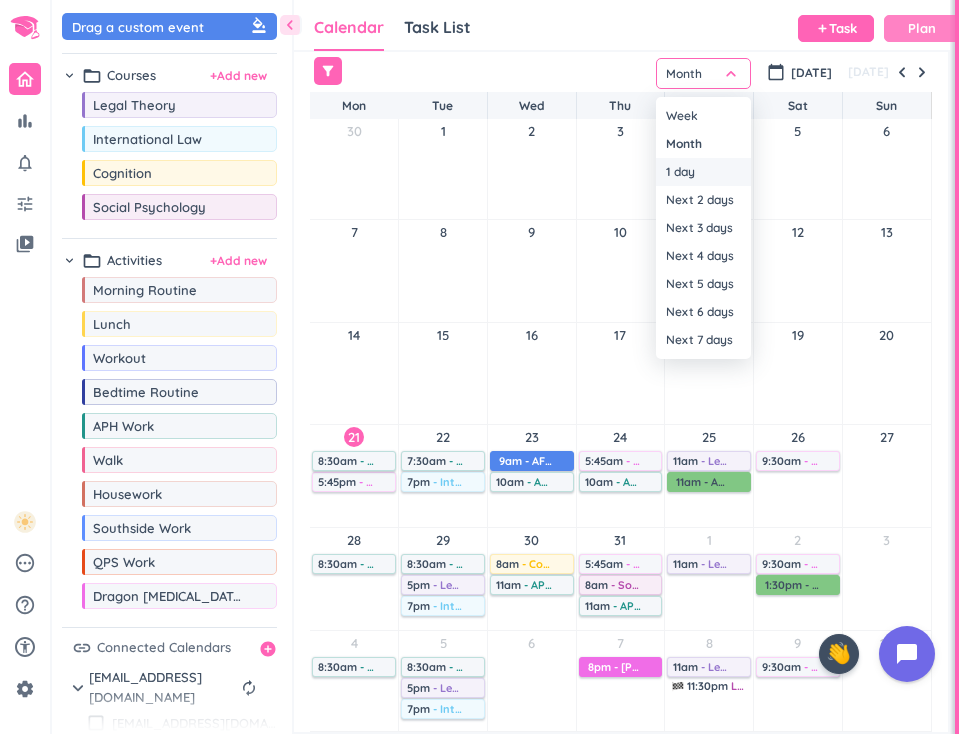 click on "1 day" at bounding box center [703, 172] 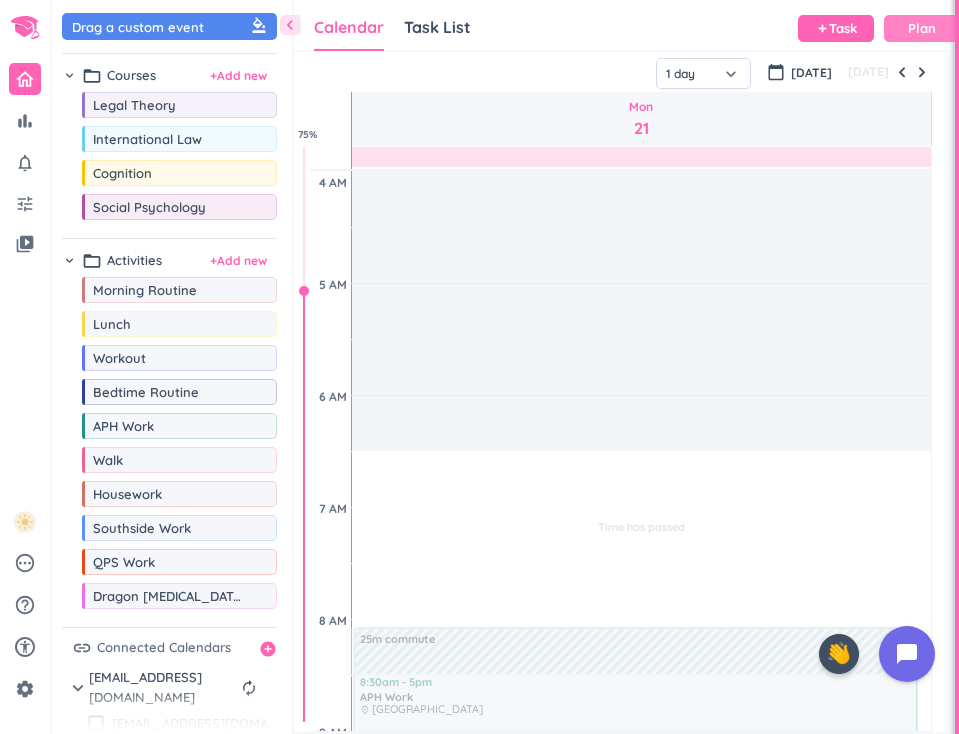 scroll, scrollTop: 97, scrollLeft: 0, axis: vertical 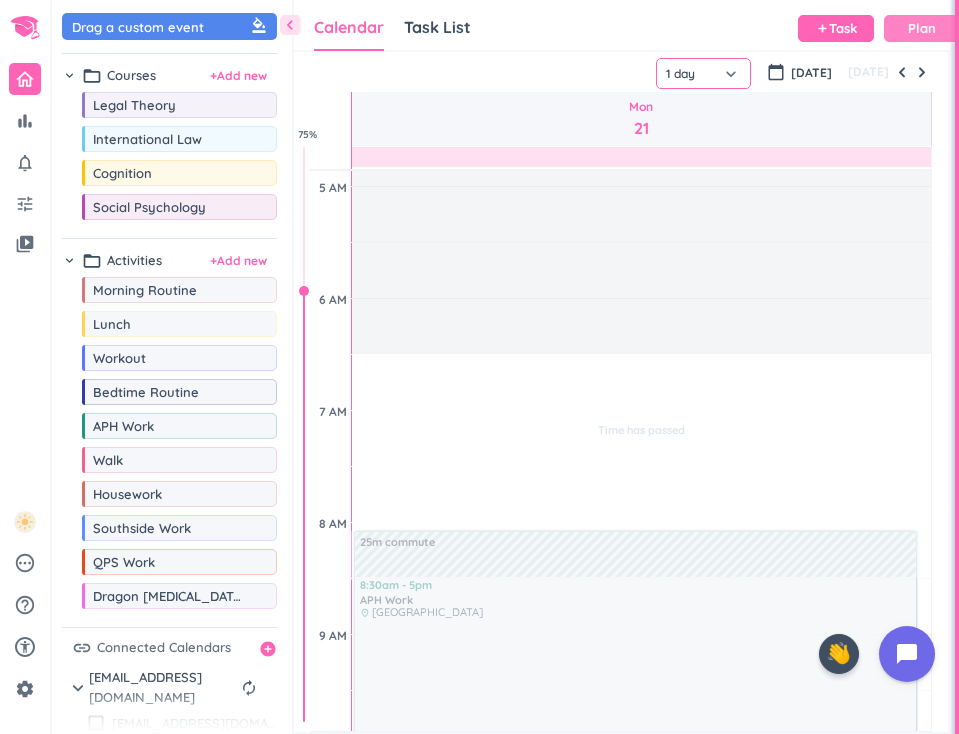 click on "1 day" 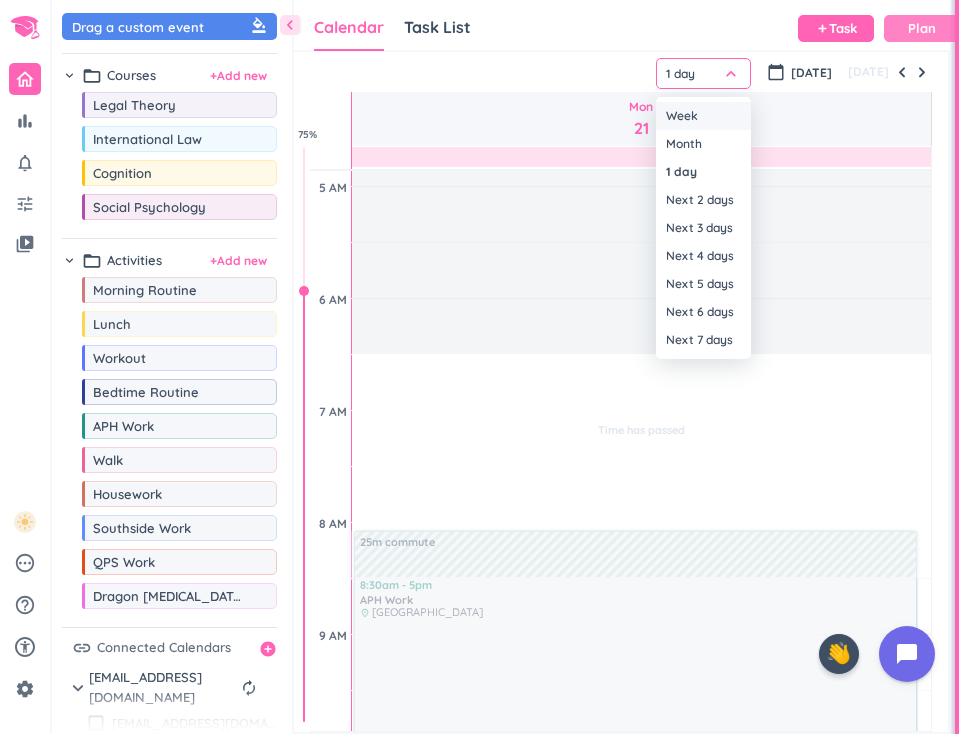 click on "Week" at bounding box center (703, 116) 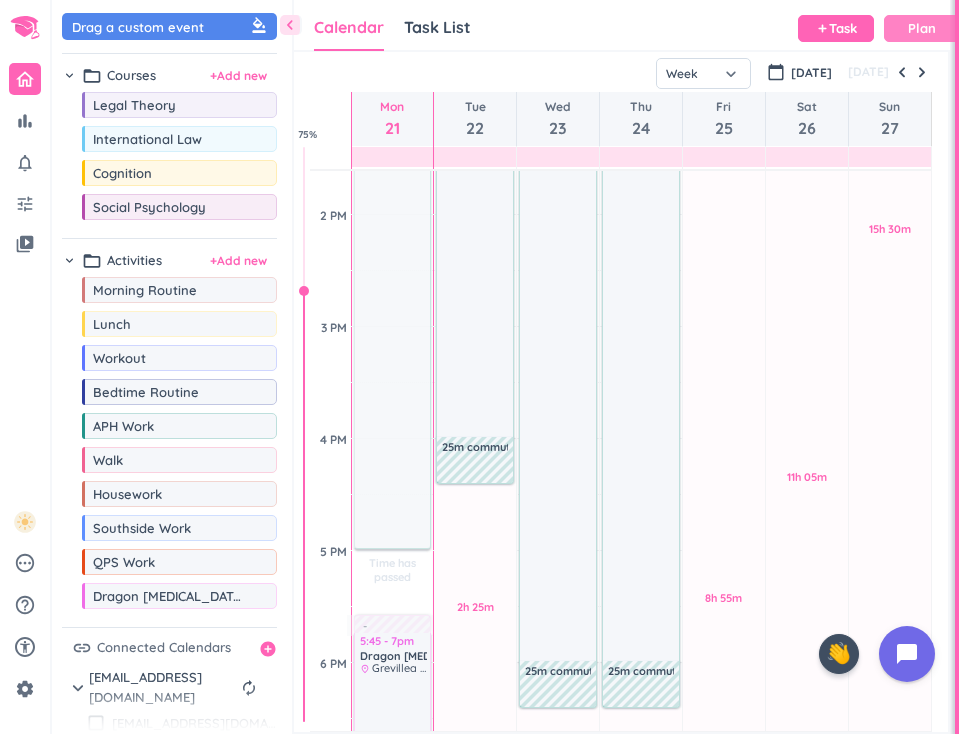 scroll, scrollTop: 1307, scrollLeft: 0, axis: vertical 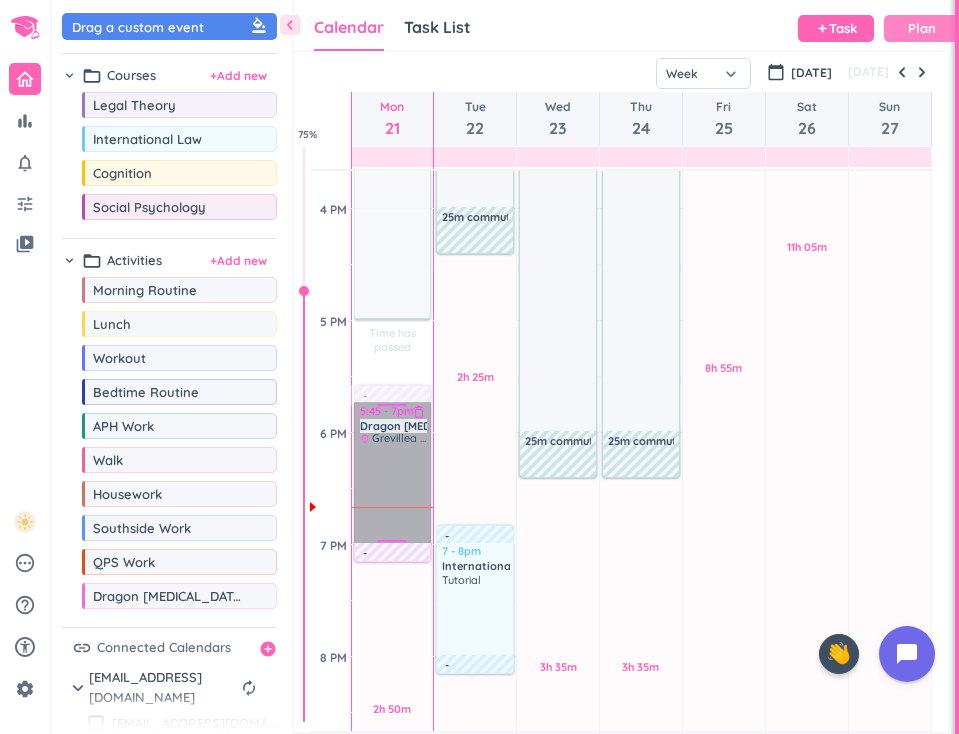 click on "5:45 - 7pm Dragon [MEDICAL_DATA] delete_outline place [GEOGRAPHIC_DATA]" at bounding box center (393, 473) 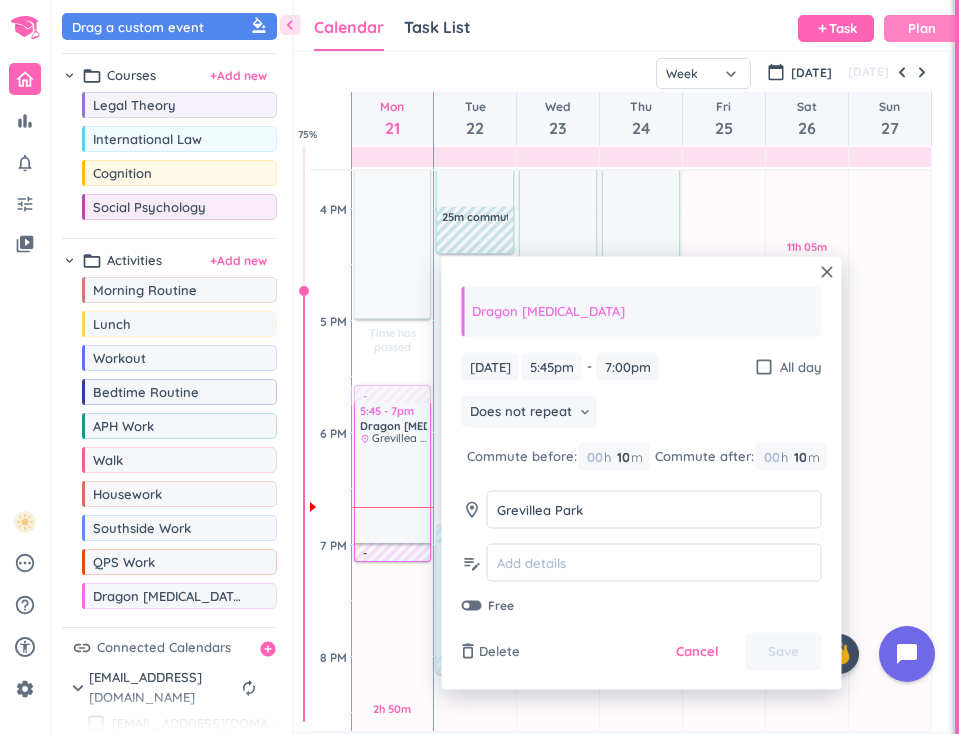 click on "delete_outline Delete Cancel Save" at bounding box center (642, 652) 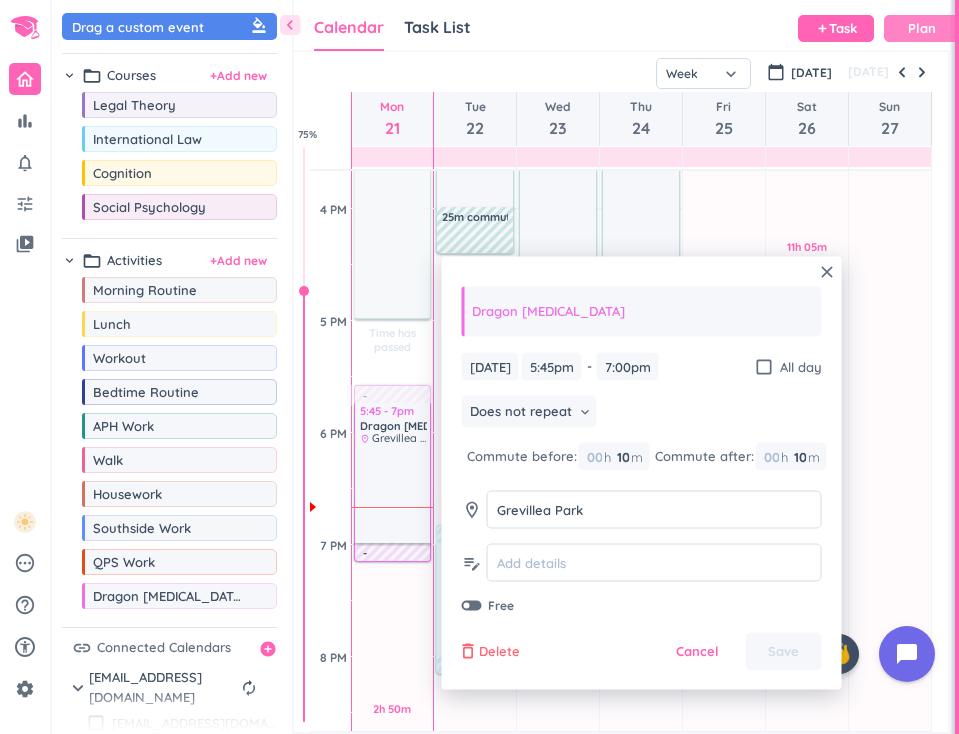 click on "Delete" at bounding box center (499, 652) 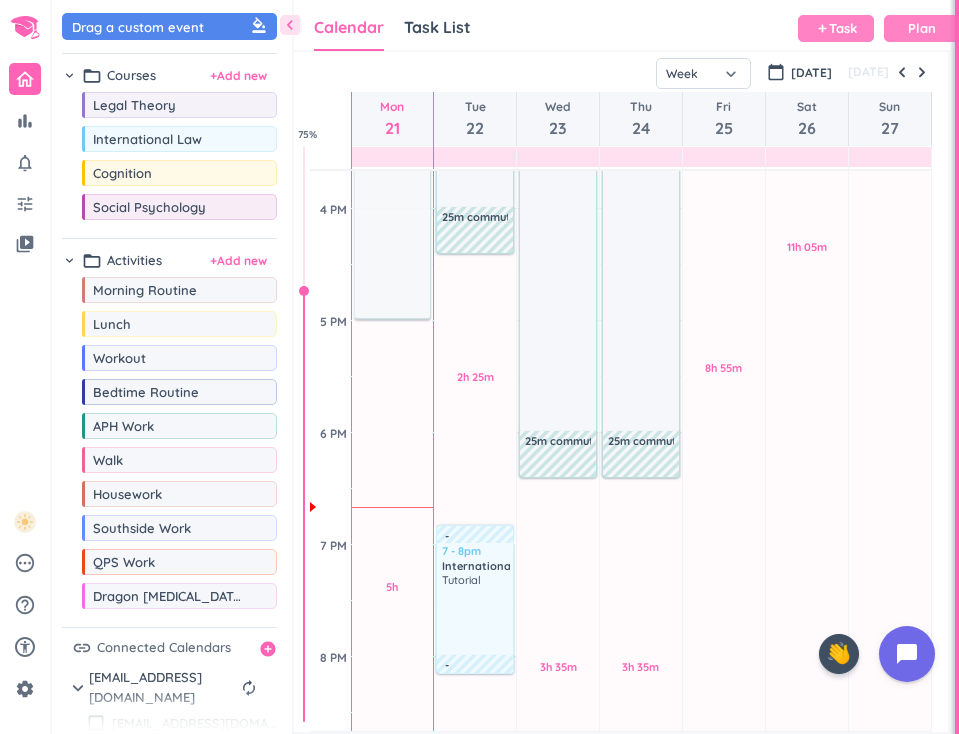 click on "add Task" at bounding box center [836, 28] 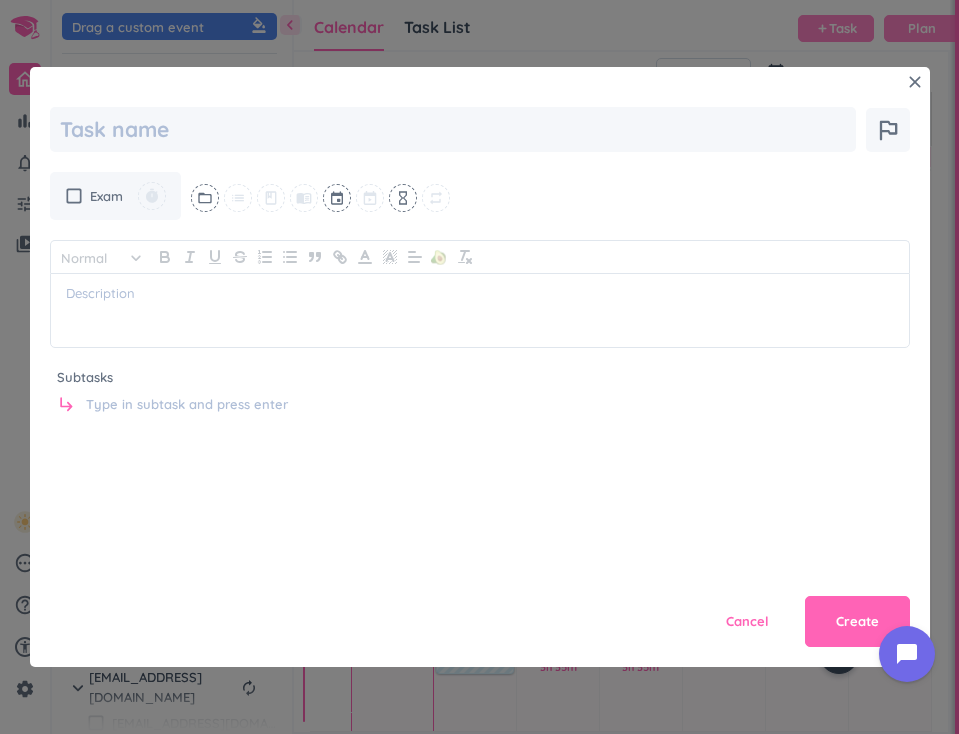 scroll, scrollTop: 0, scrollLeft: 0, axis: both 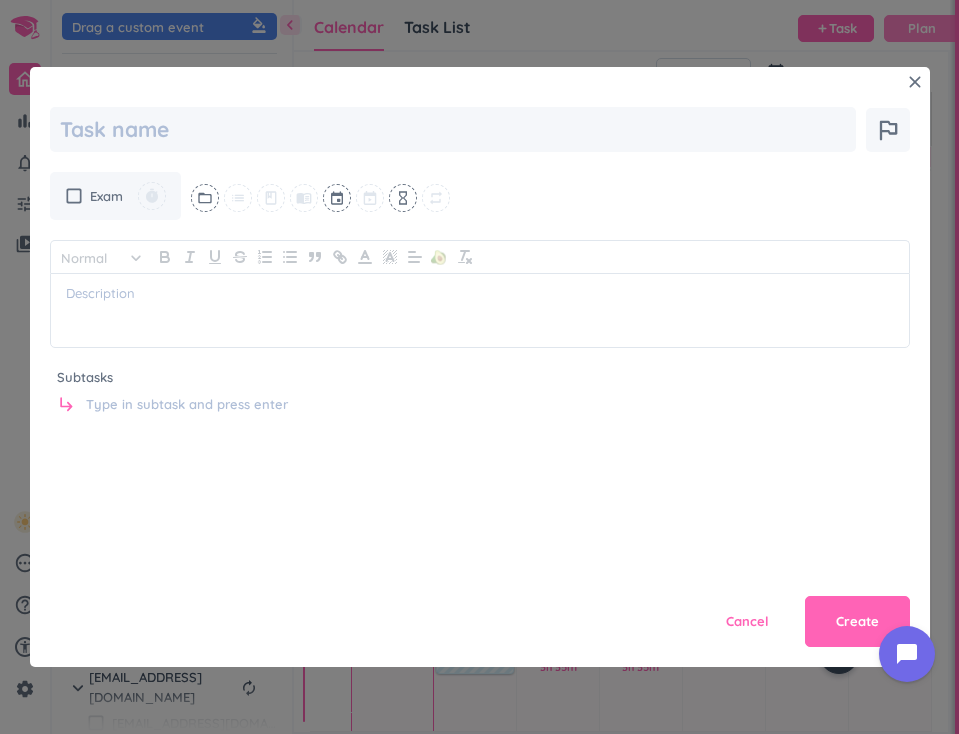 type on "x" 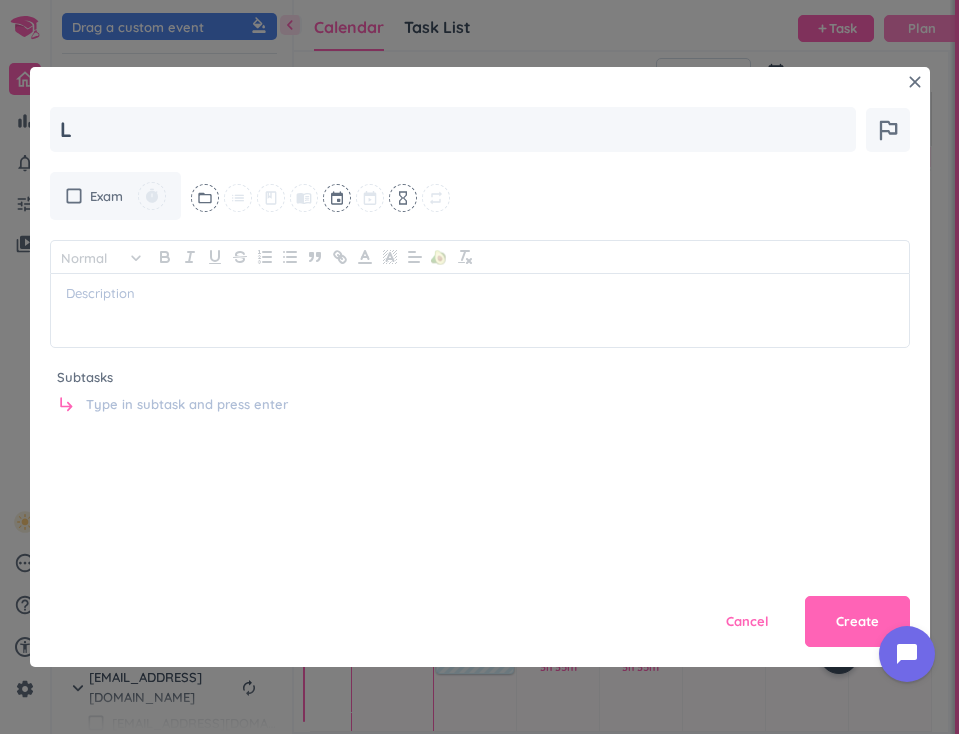 type on "x" 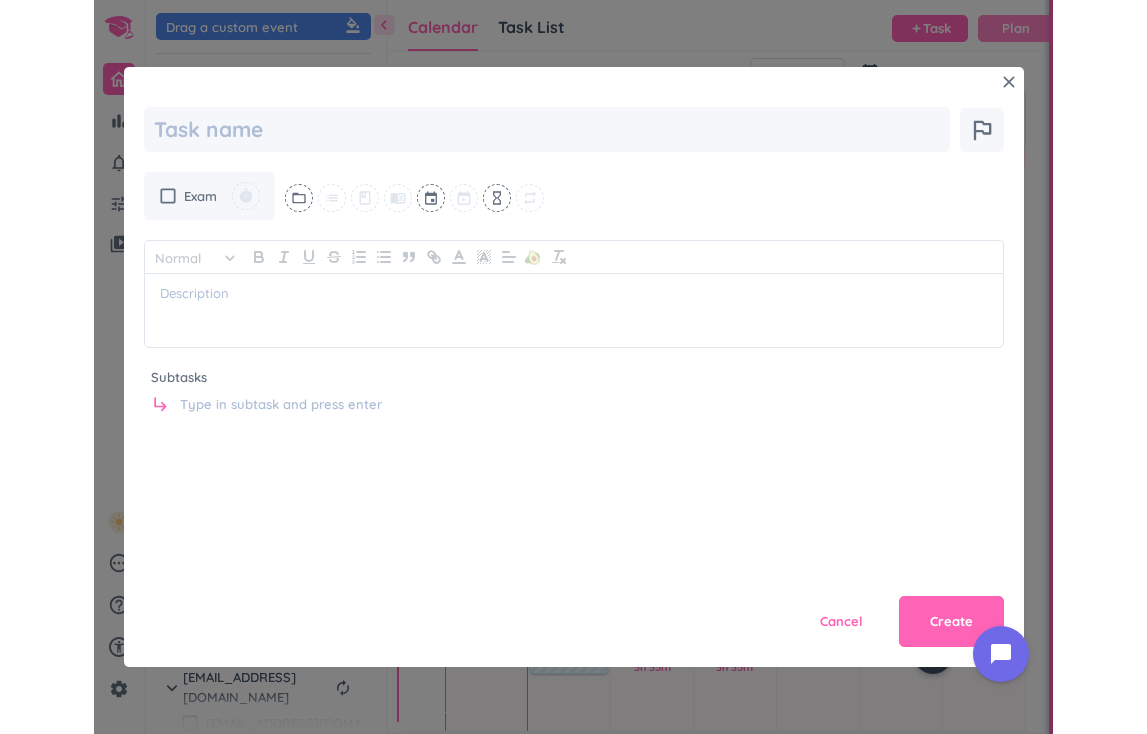 scroll, scrollTop: 0, scrollLeft: 0, axis: both 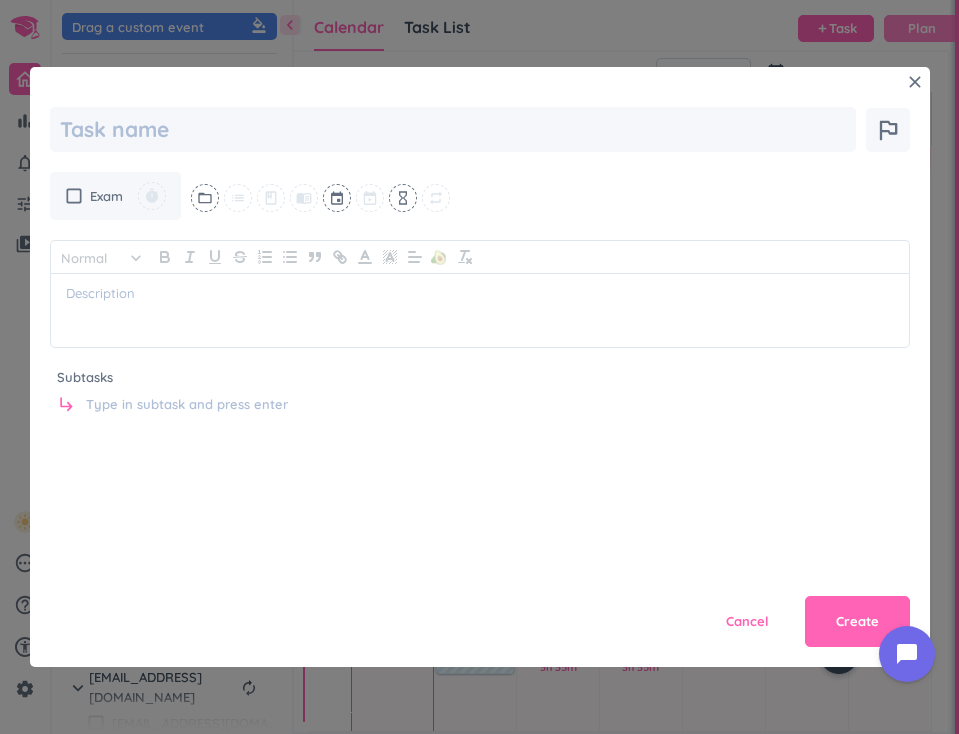 type on "x" 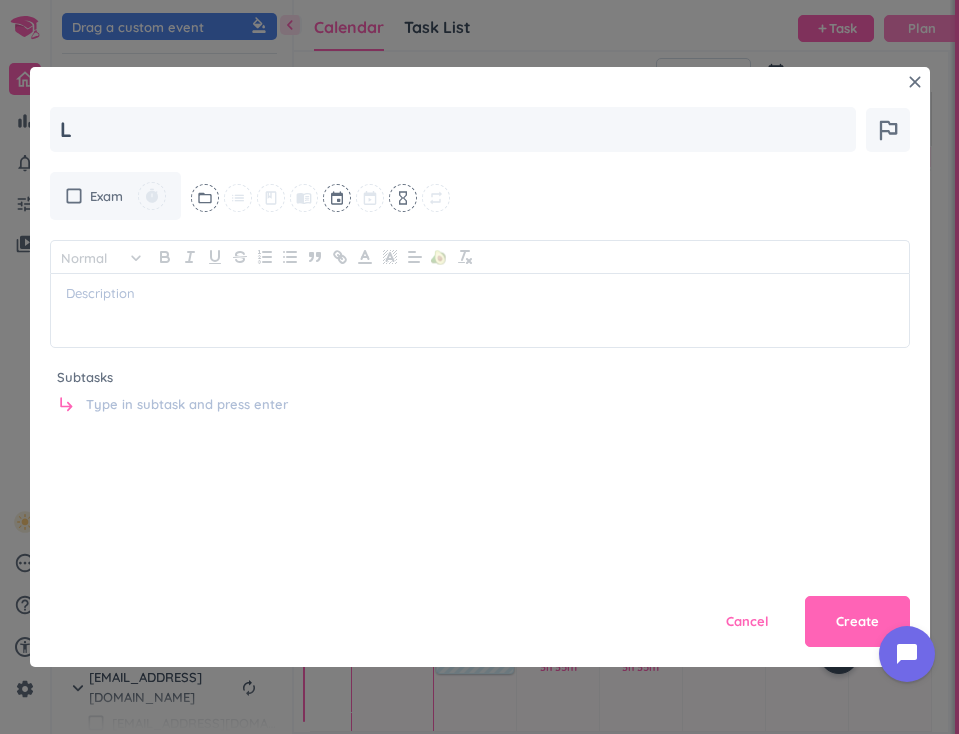 type on "x" 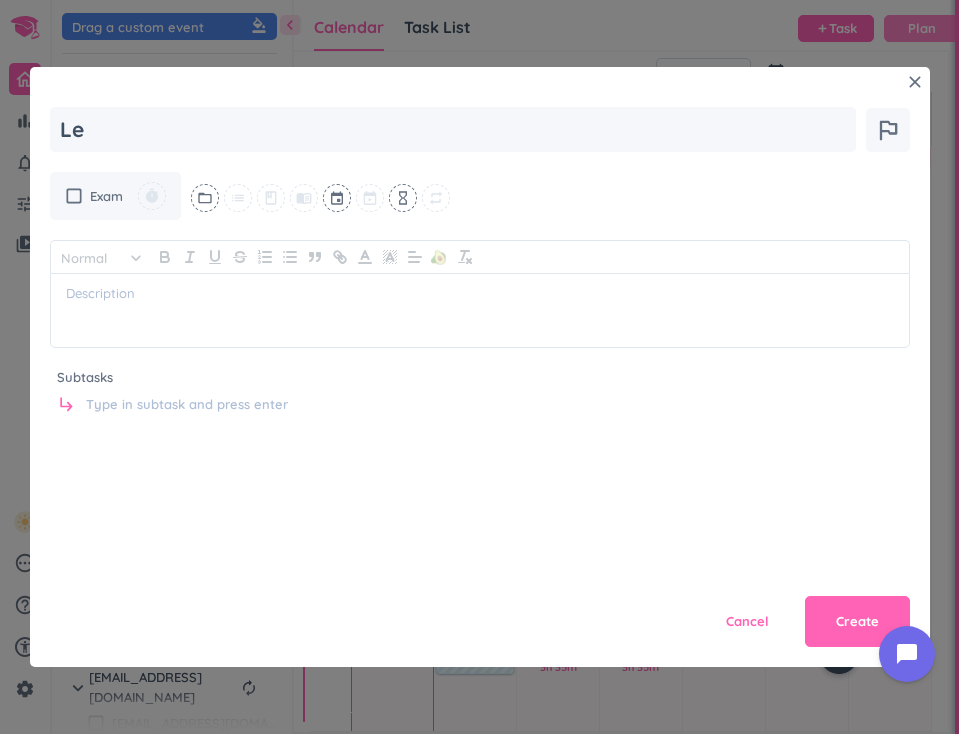 type on "x" 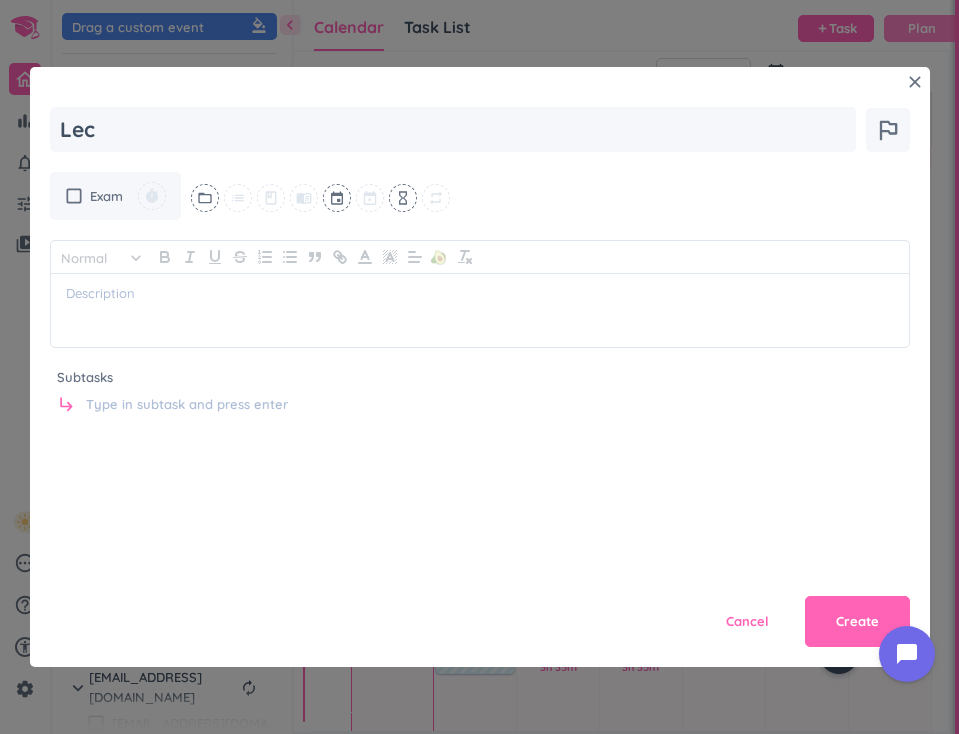 type on "x" 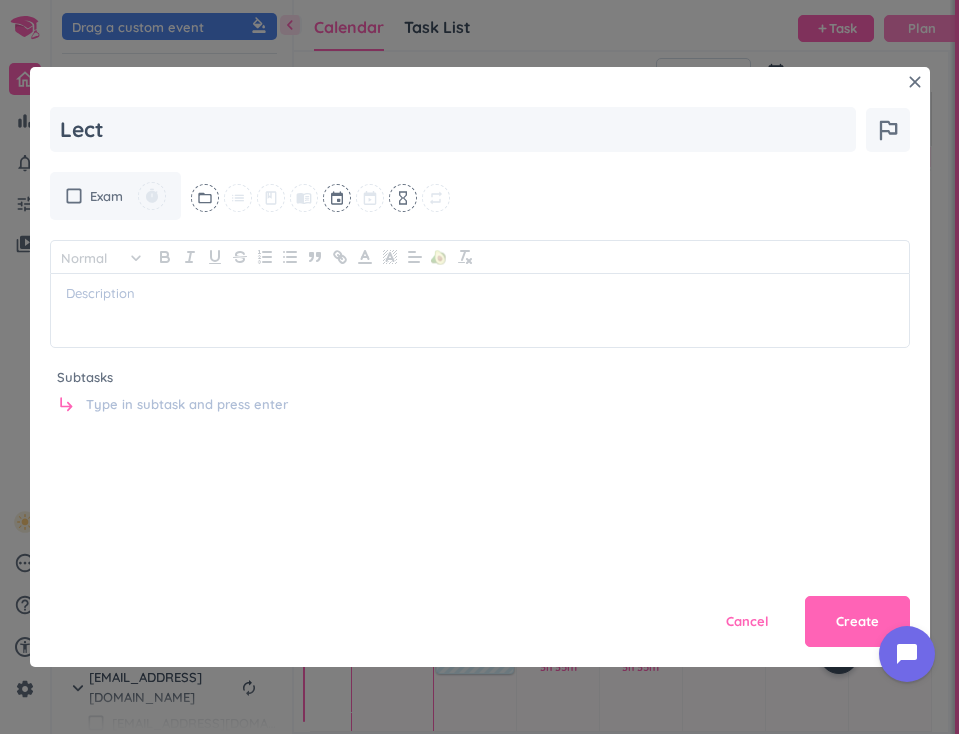 type on "x" 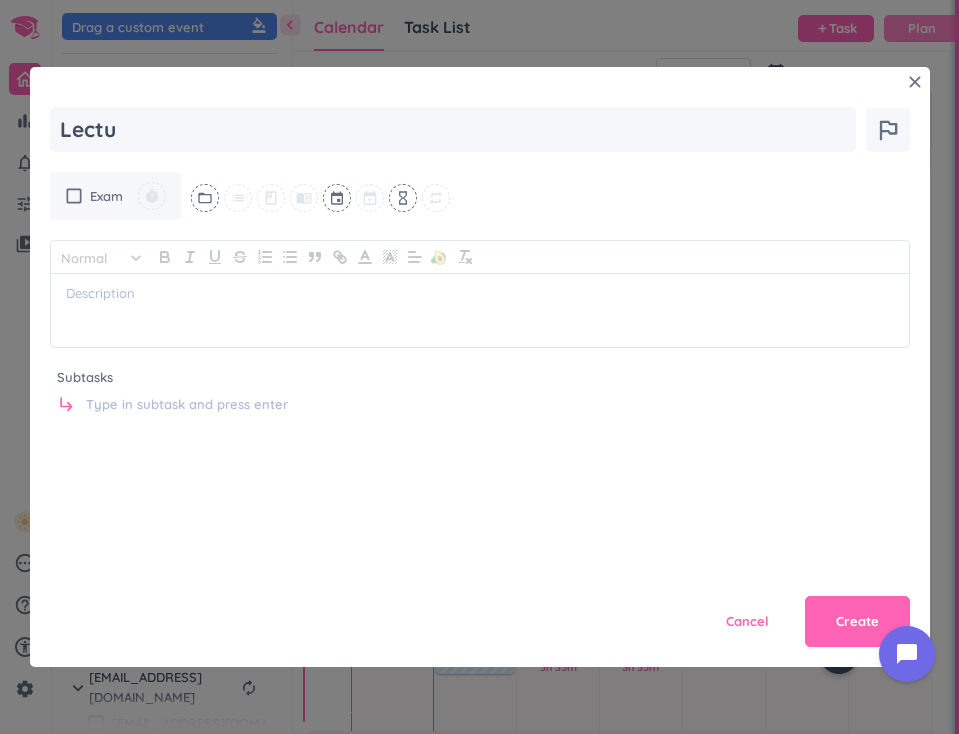 type on "x" 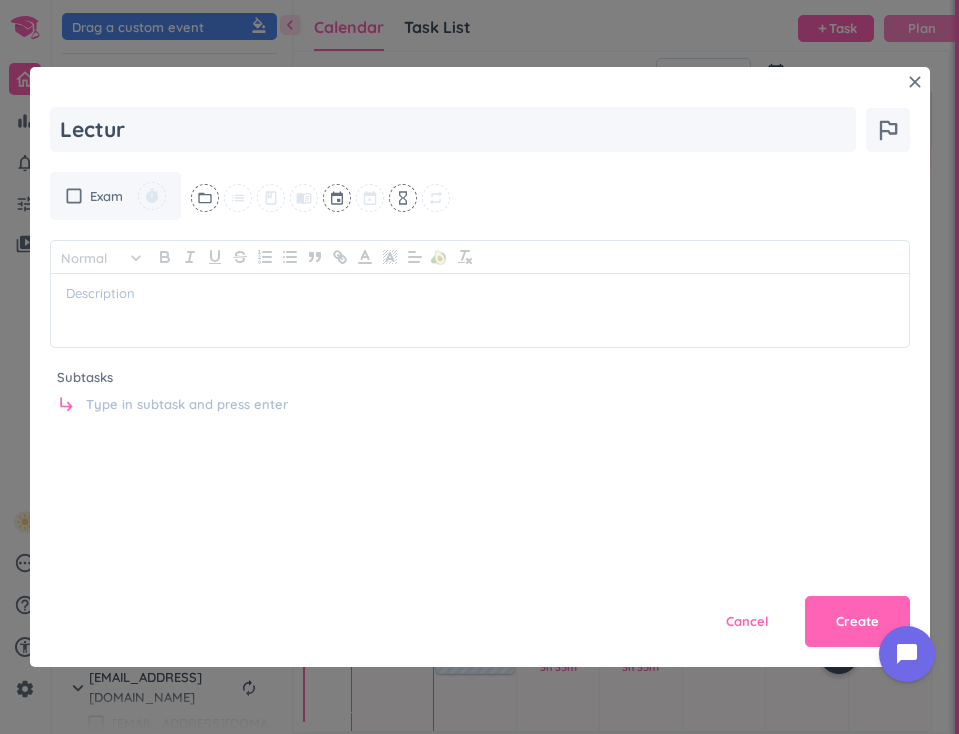 type on "x" 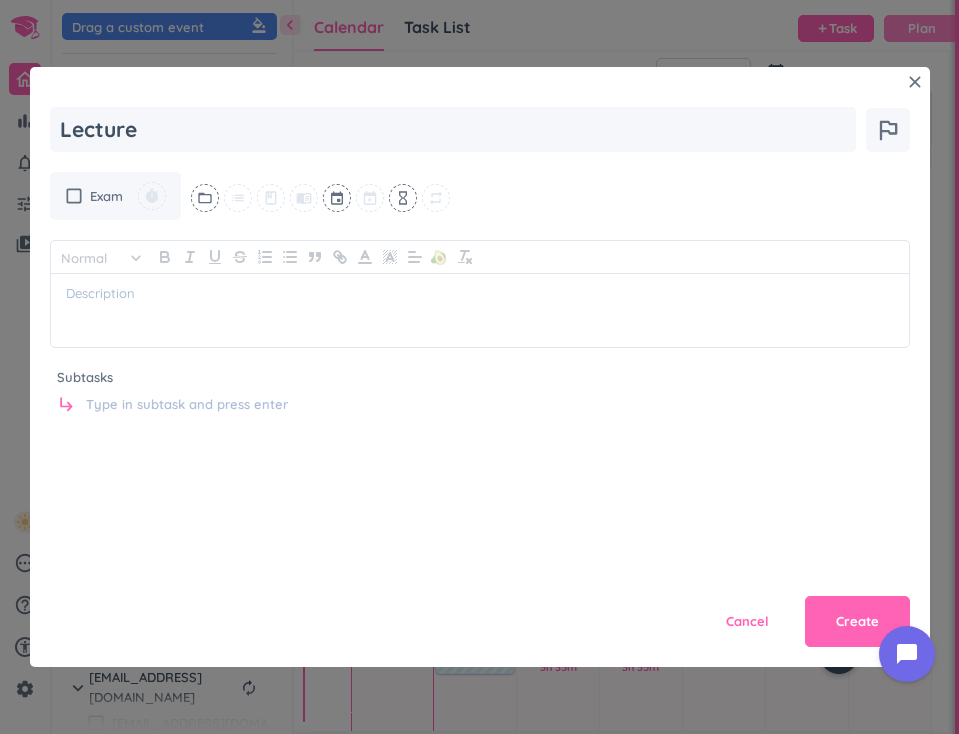type on "x" 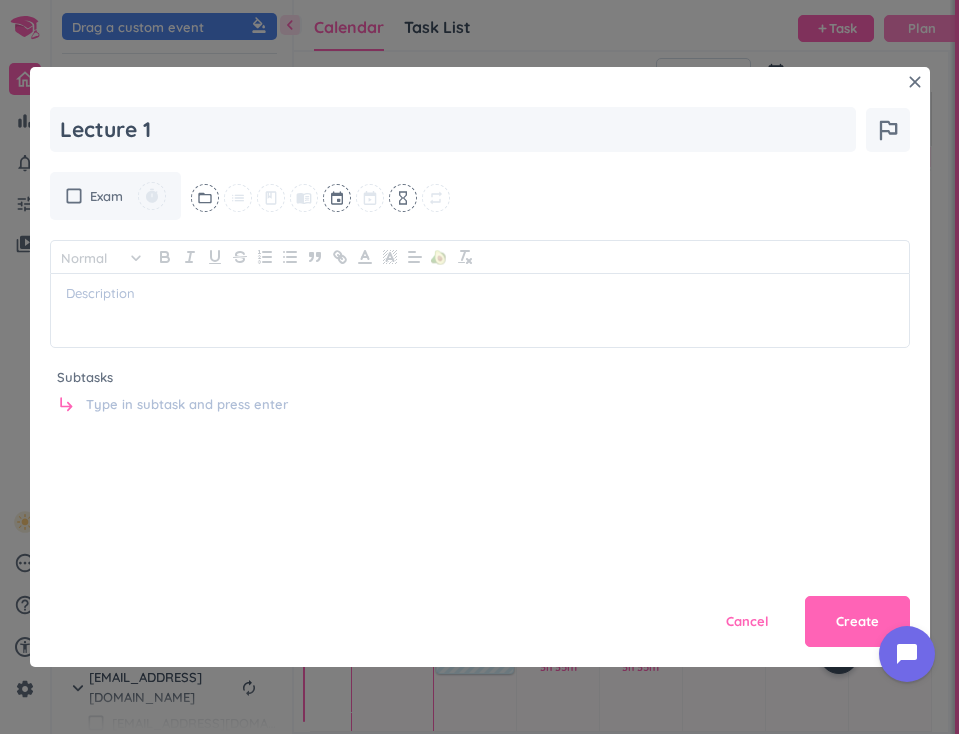 type on "x" 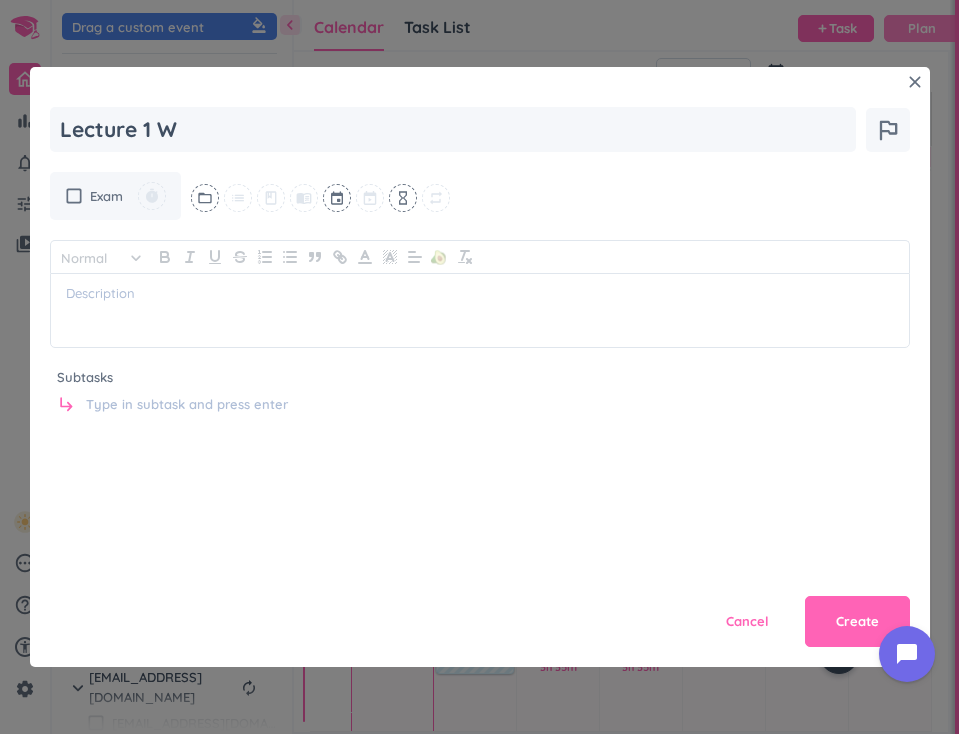 type on "x" 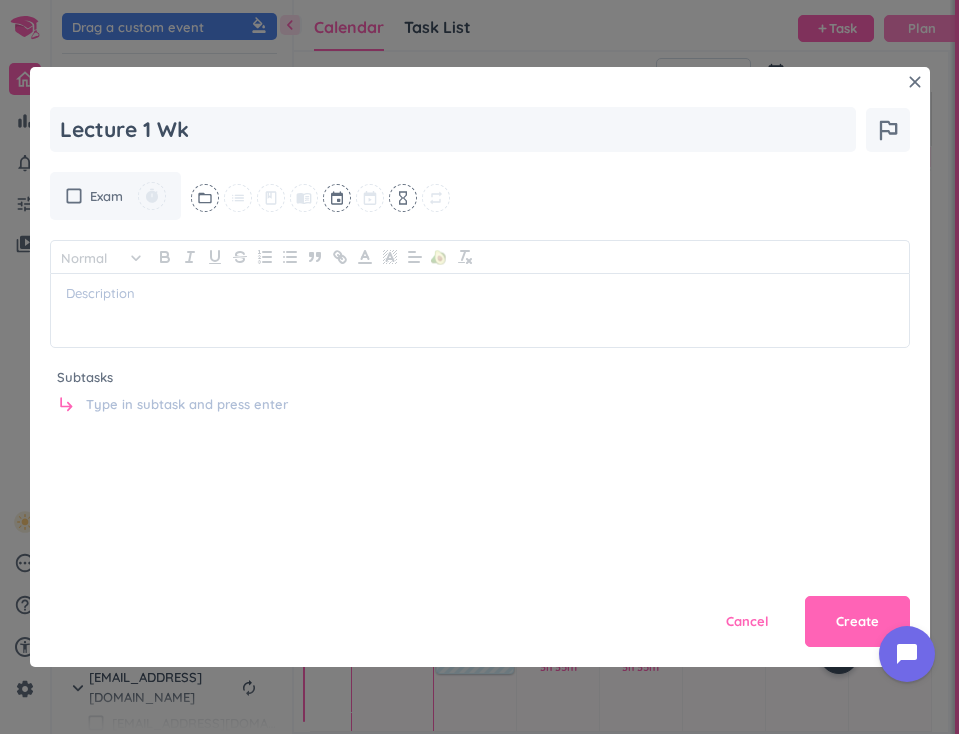 type on "x" 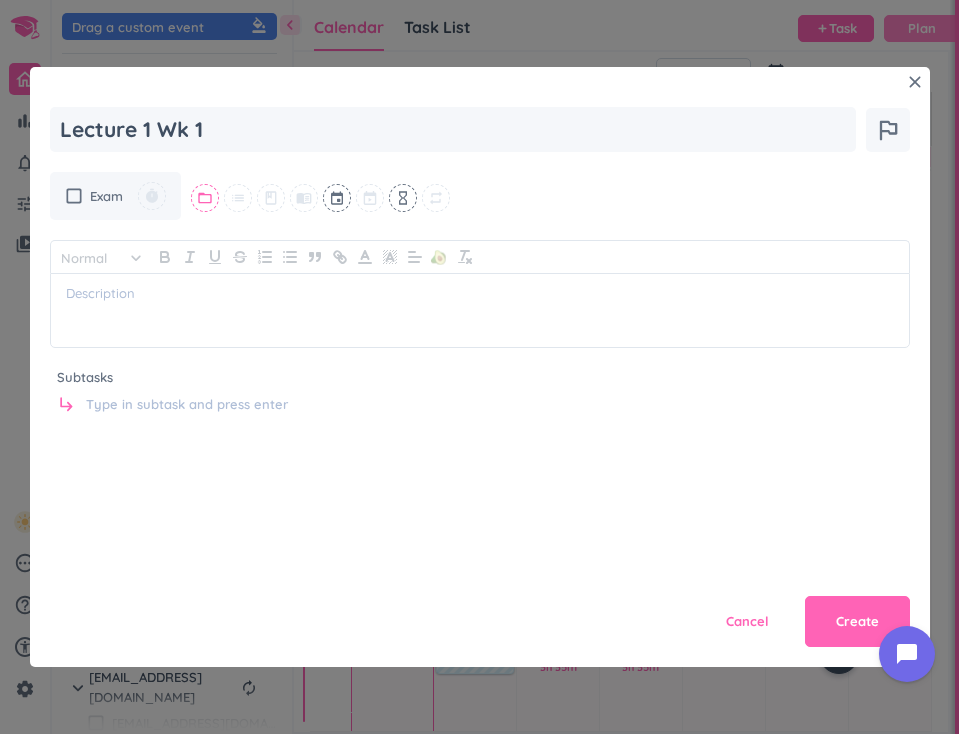 type on "Lecture 1 Wk 1" 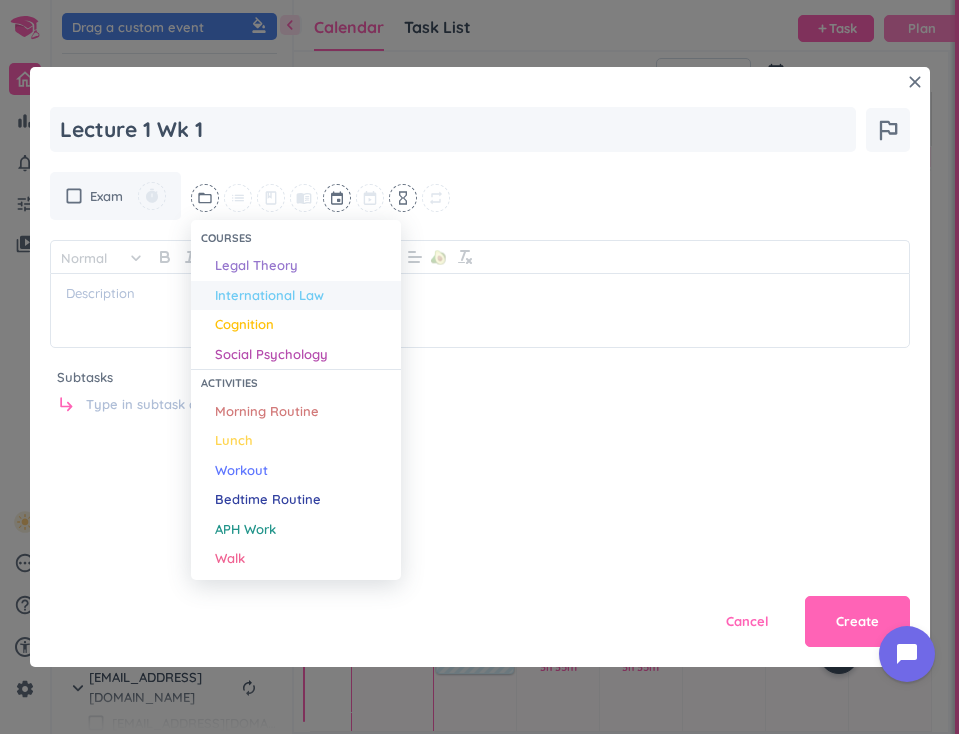 click on "International Law" at bounding box center (269, 296) 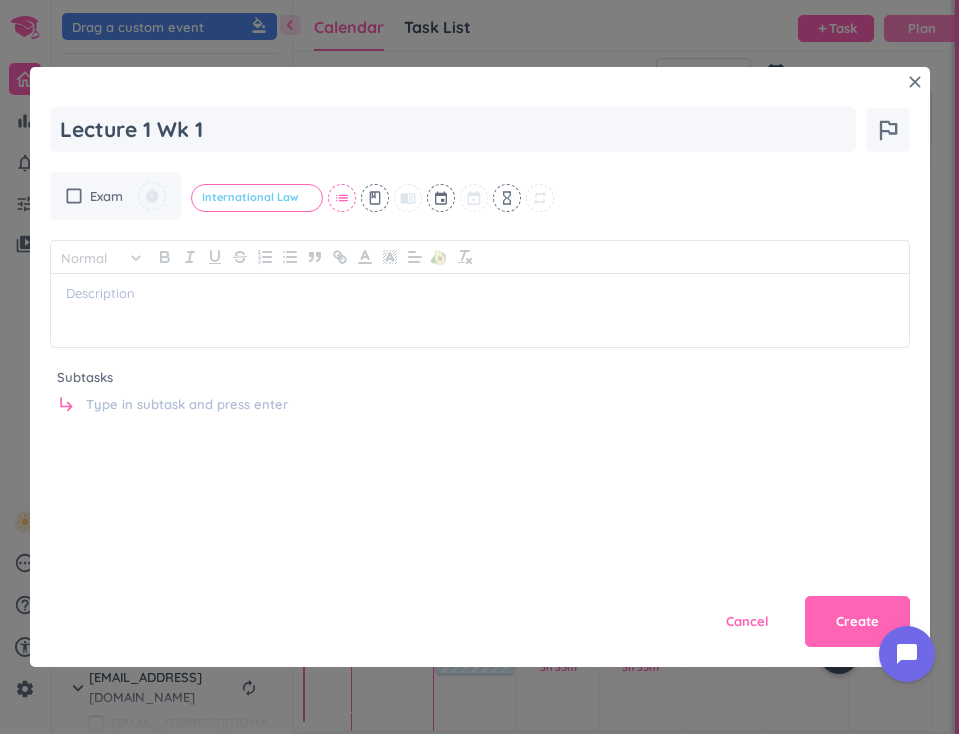click on "list" at bounding box center (342, 198) 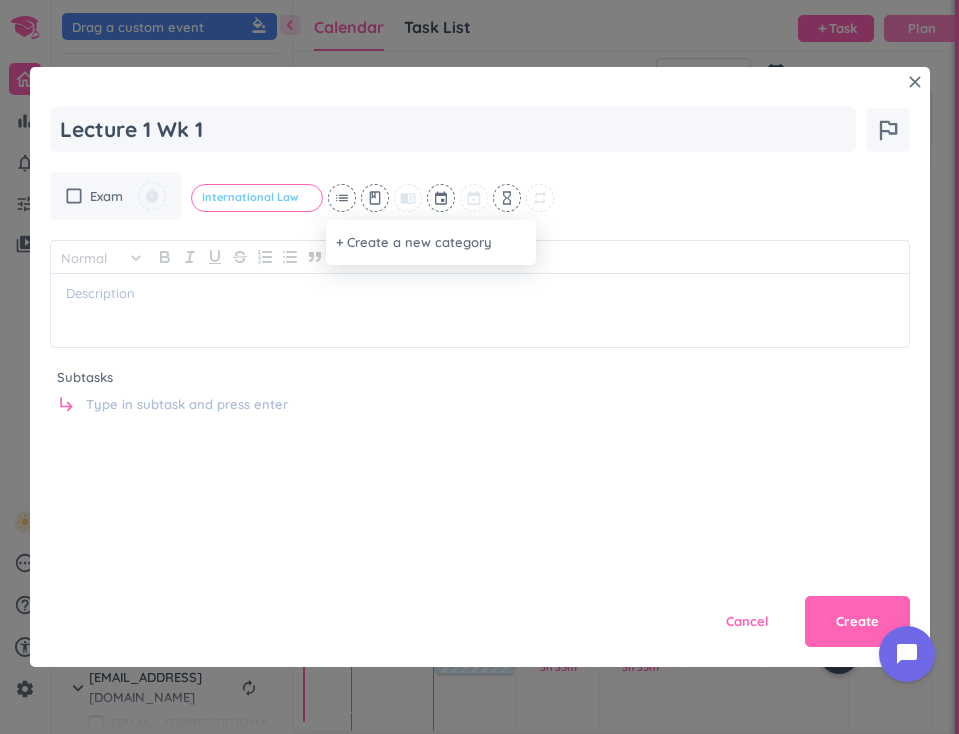 click at bounding box center (479, 367) 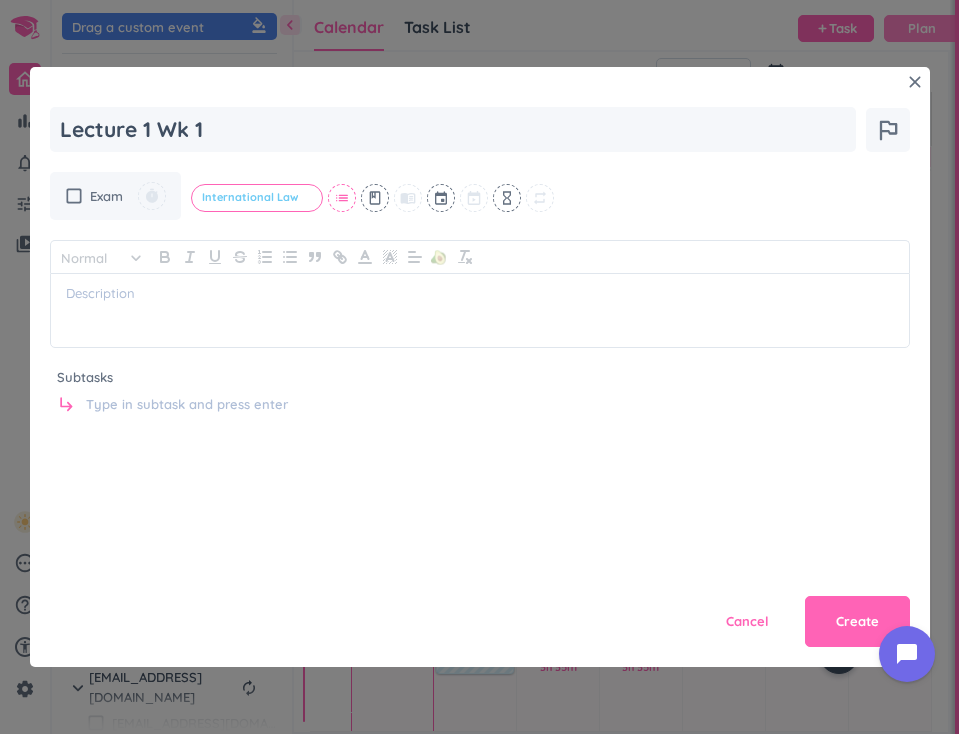 click on "list" at bounding box center [342, 198] 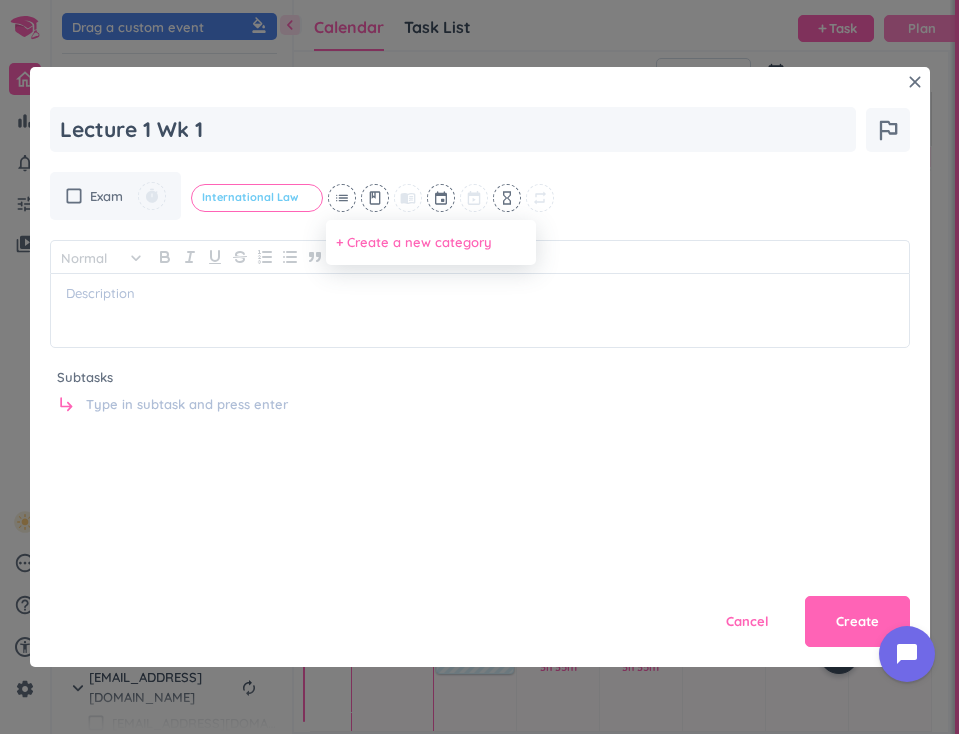 click on "+ Create a new category" at bounding box center [414, 243] 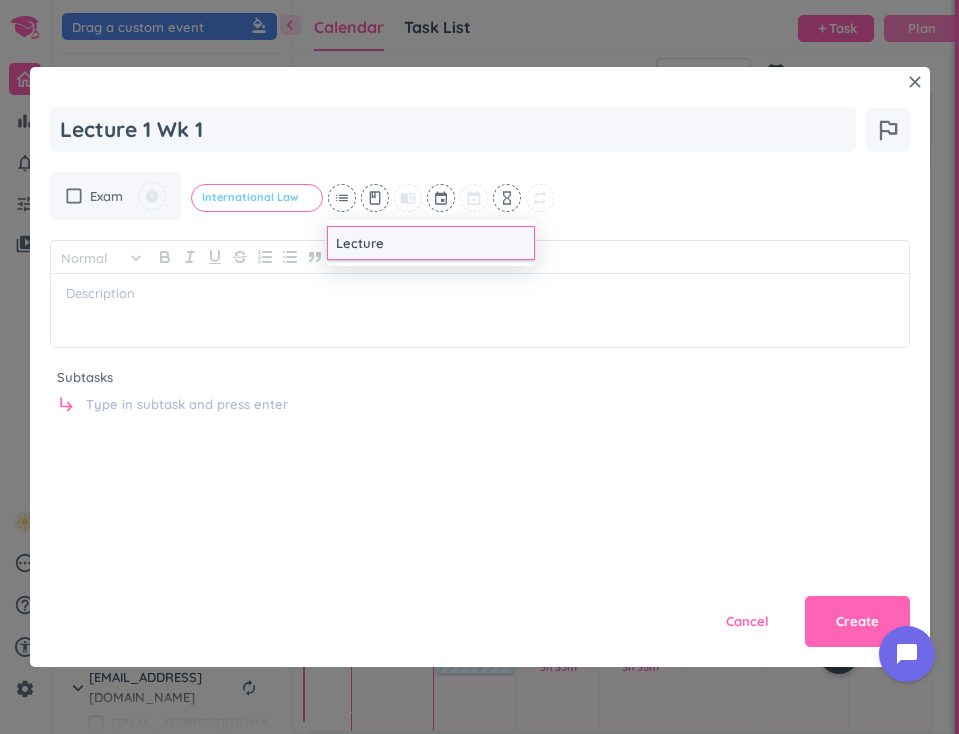 click on "Lecture" at bounding box center (431, 243) 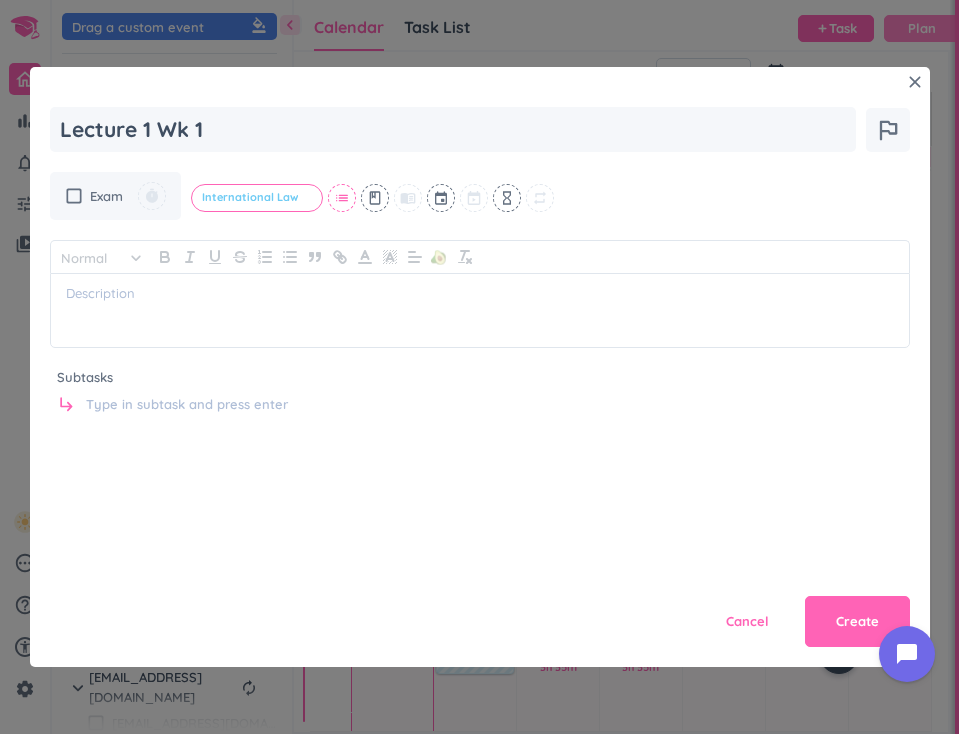 click on "list" at bounding box center [342, 198] 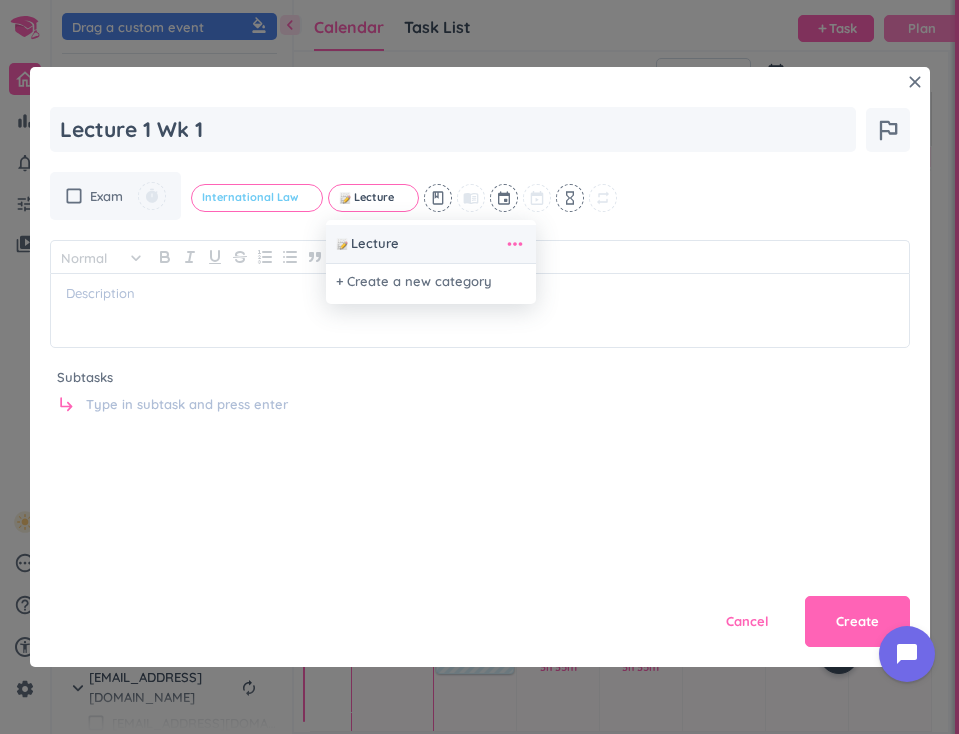 click on "more_horiz" at bounding box center (515, 244) 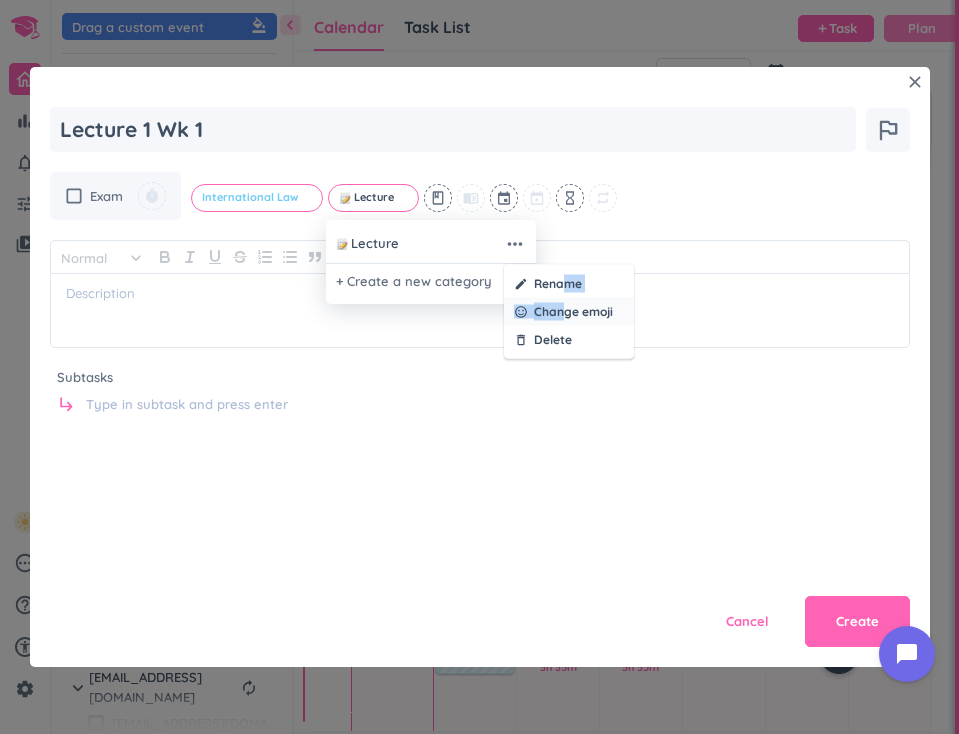 drag, startPoint x: 566, startPoint y: 291, endPoint x: 564, endPoint y: 318, distance: 27.073973 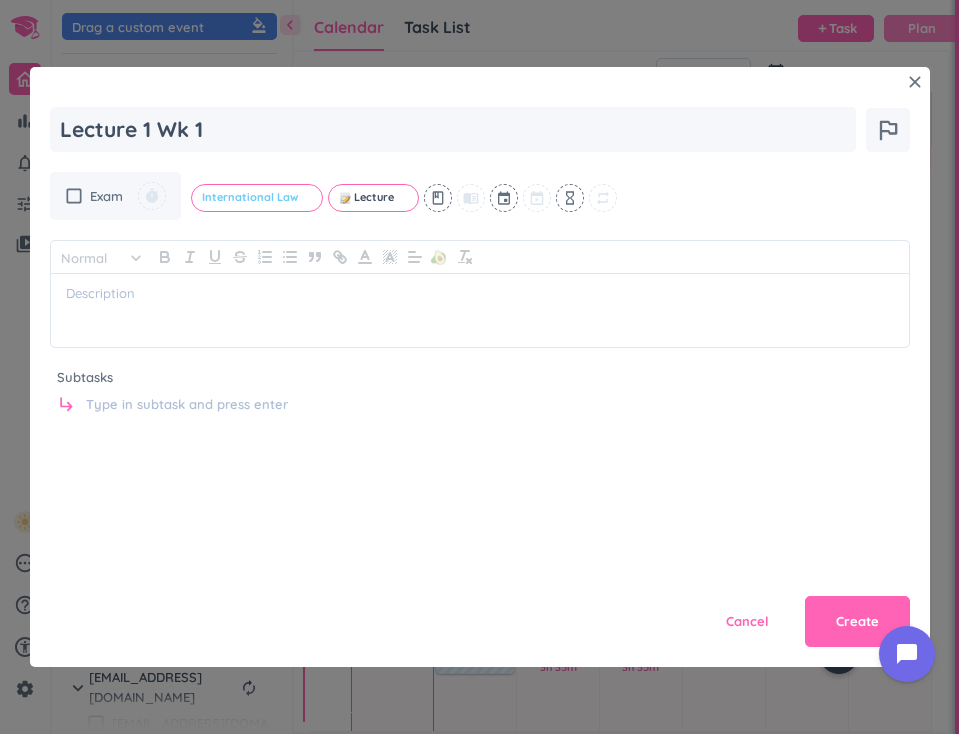 click at bounding box center (480, 310) 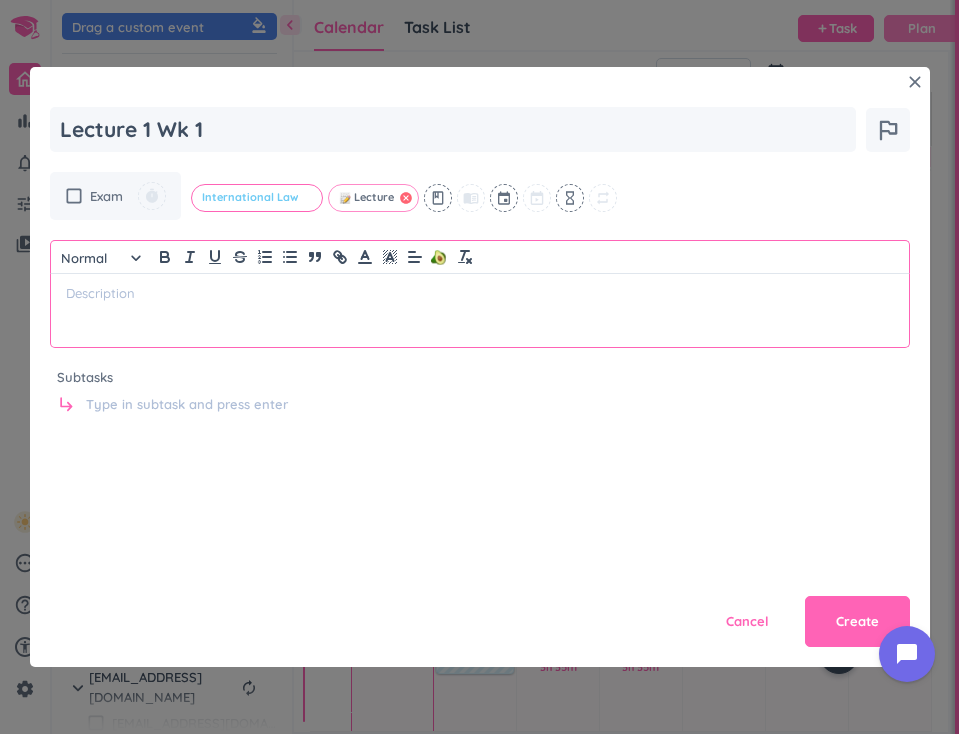 click on "cancel" at bounding box center (406, 198) 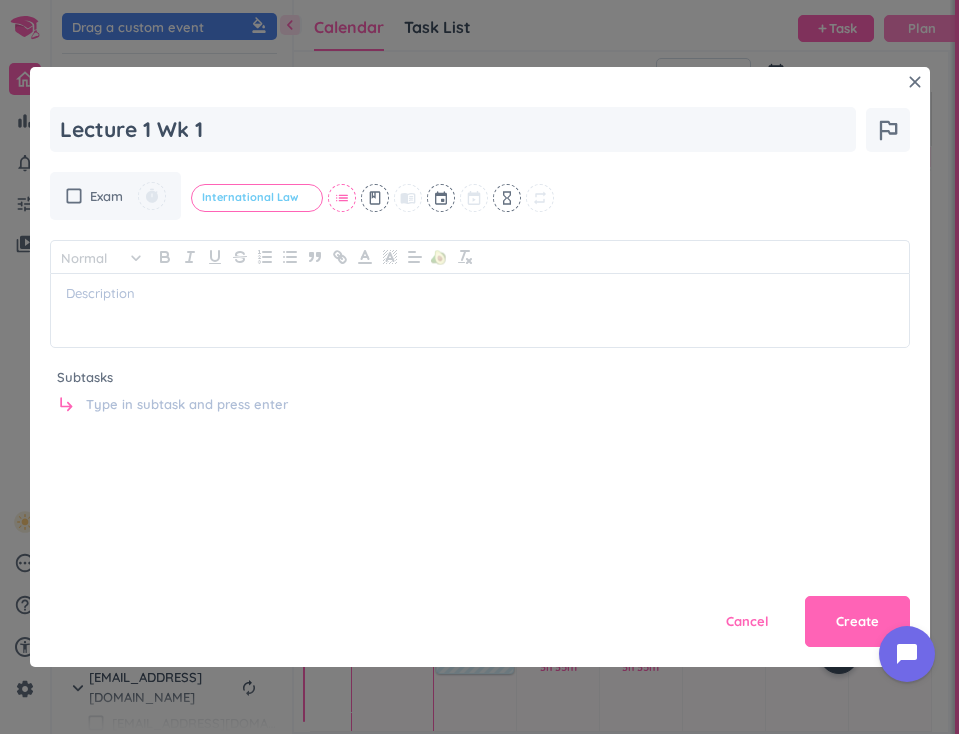 click on "list" at bounding box center [342, 198] 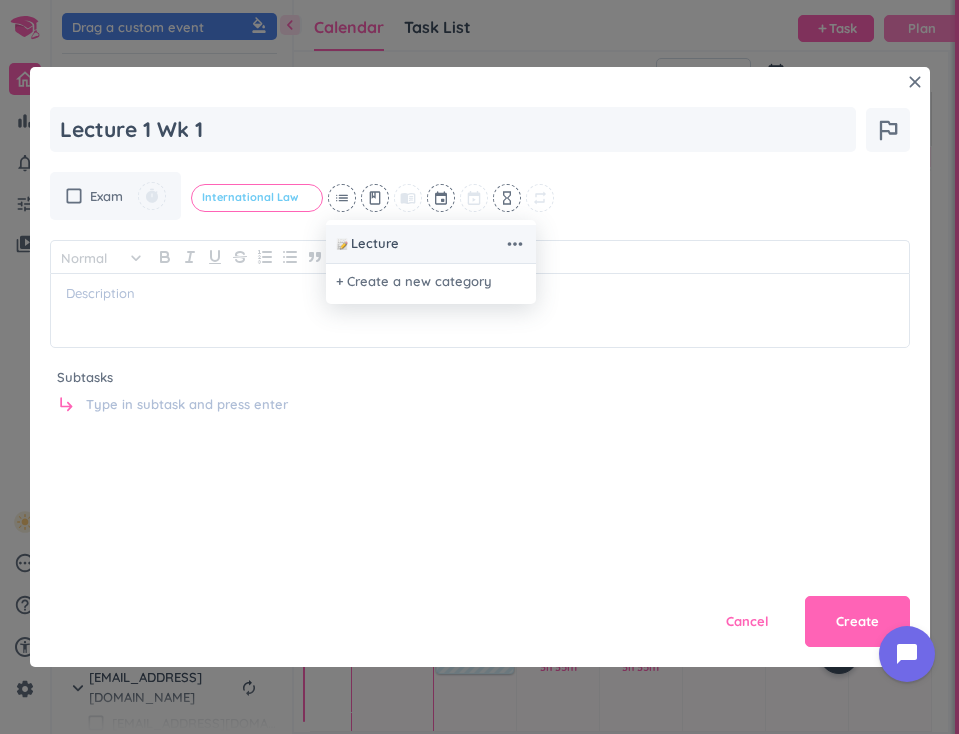 click on "Lecture" at bounding box center (375, 244) 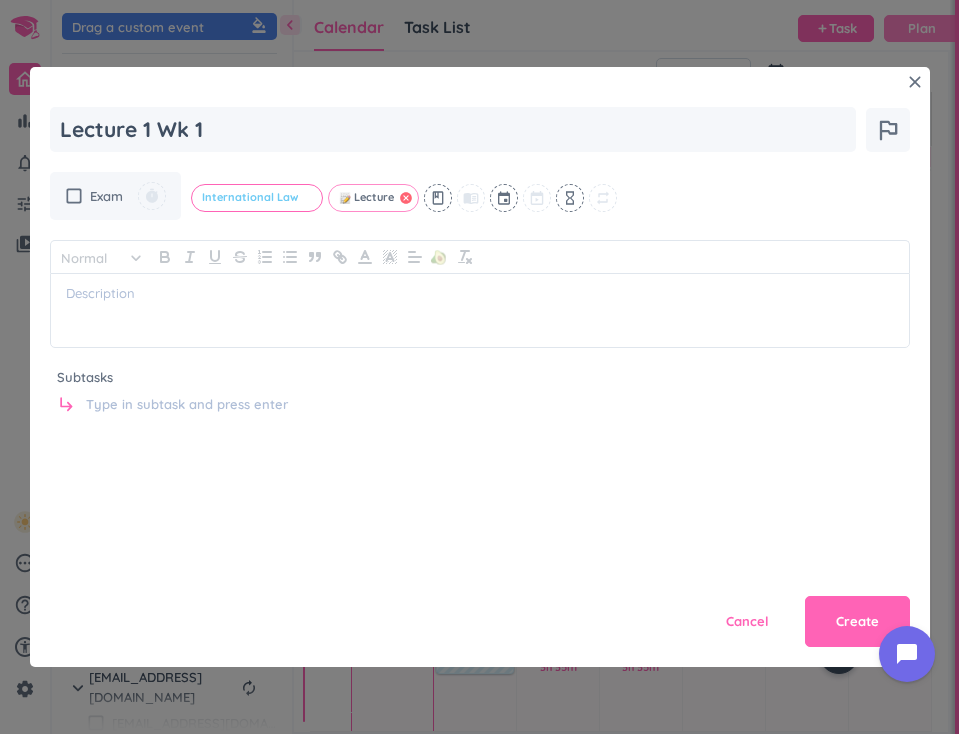 click on "cancel" at bounding box center [406, 198] 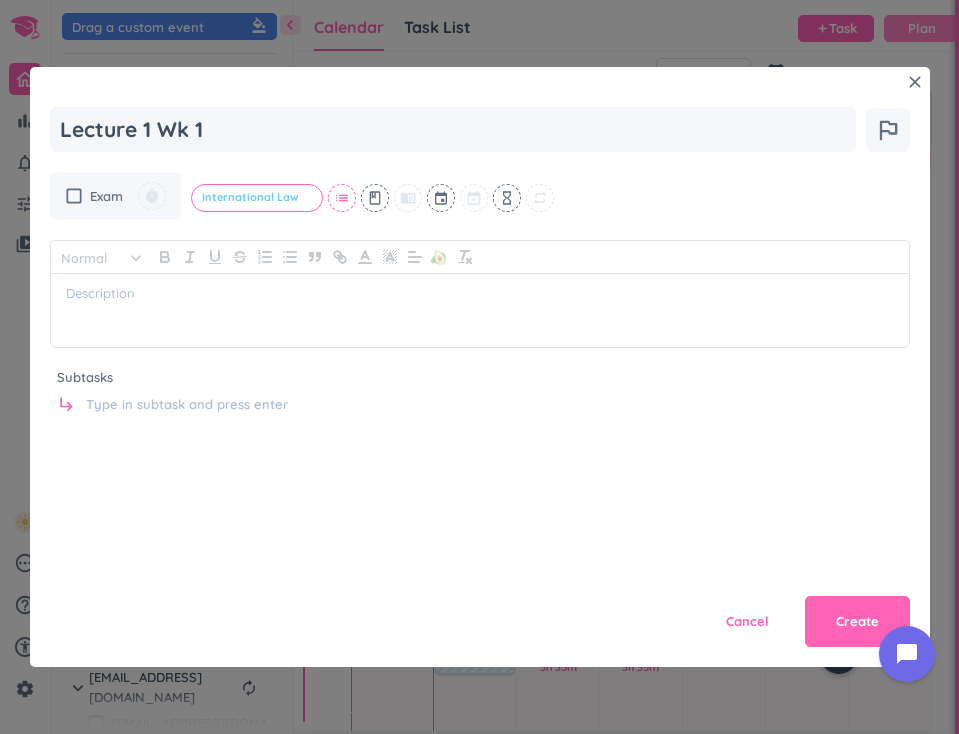 click on "list" at bounding box center [342, 198] 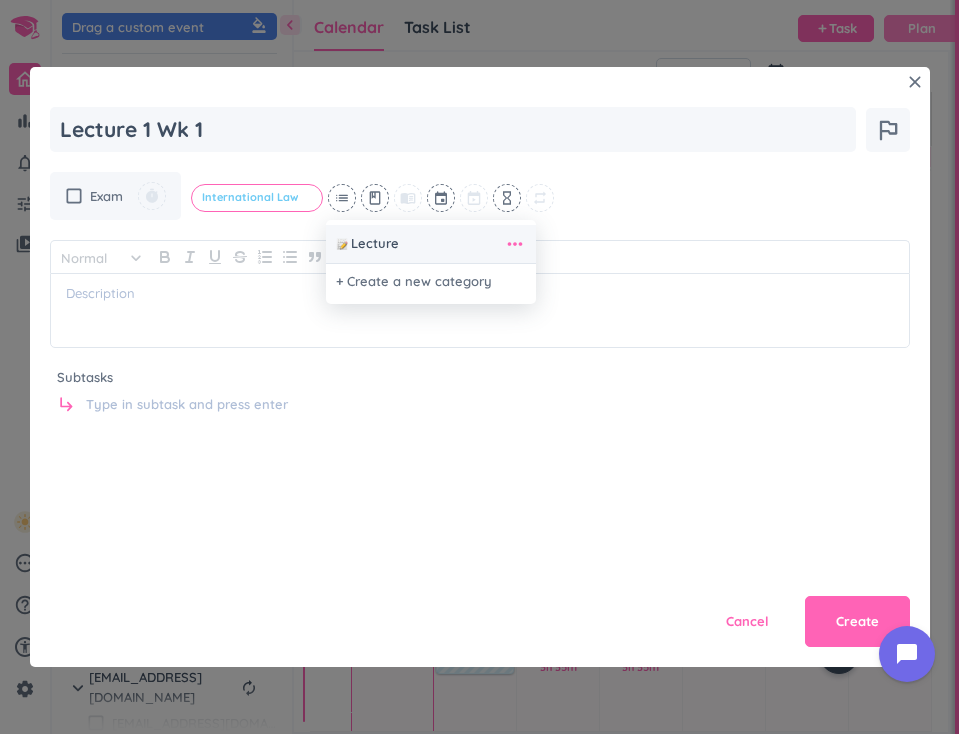 click on "more_horiz" at bounding box center (515, 244) 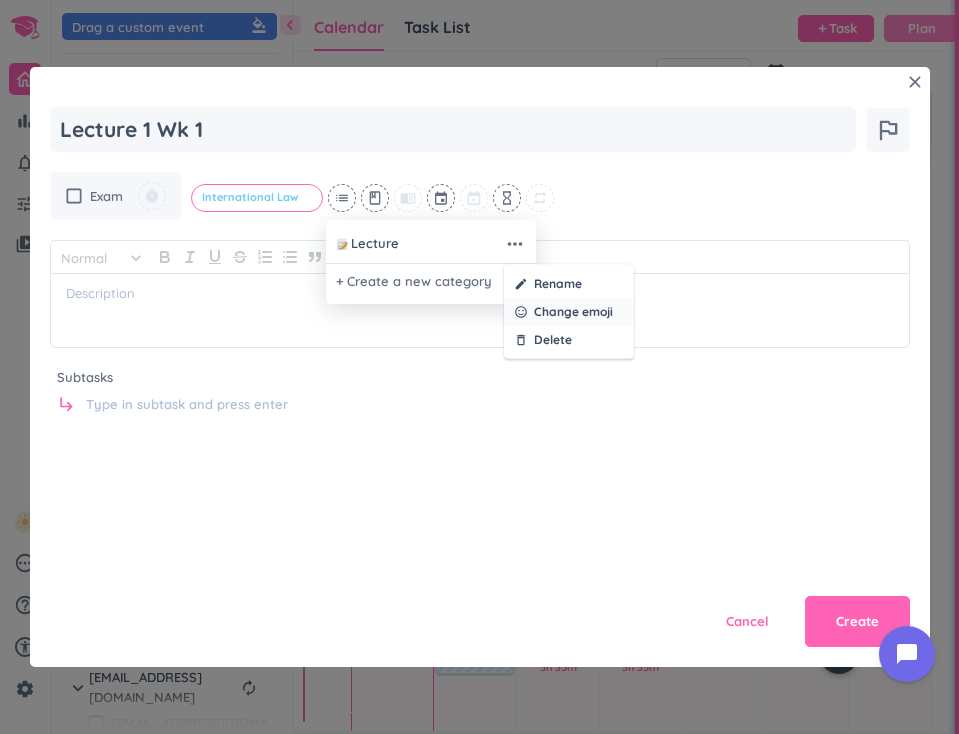 click on "Change emoji" at bounding box center [573, 312] 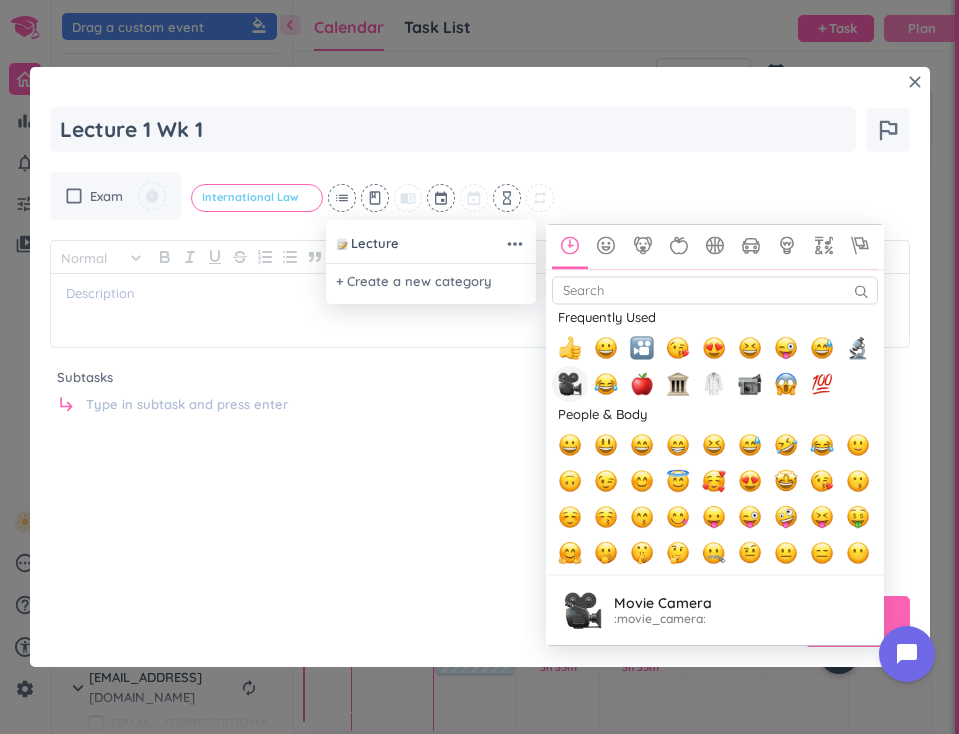 click at bounding box center [570, 384] 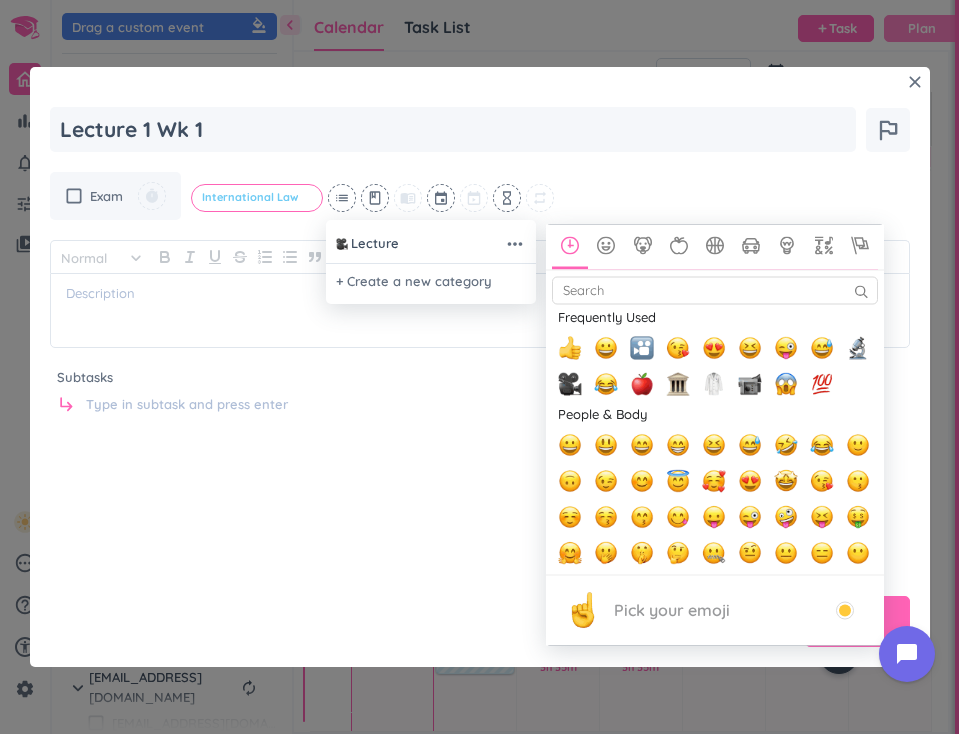 click at bounding box center [479, 367] 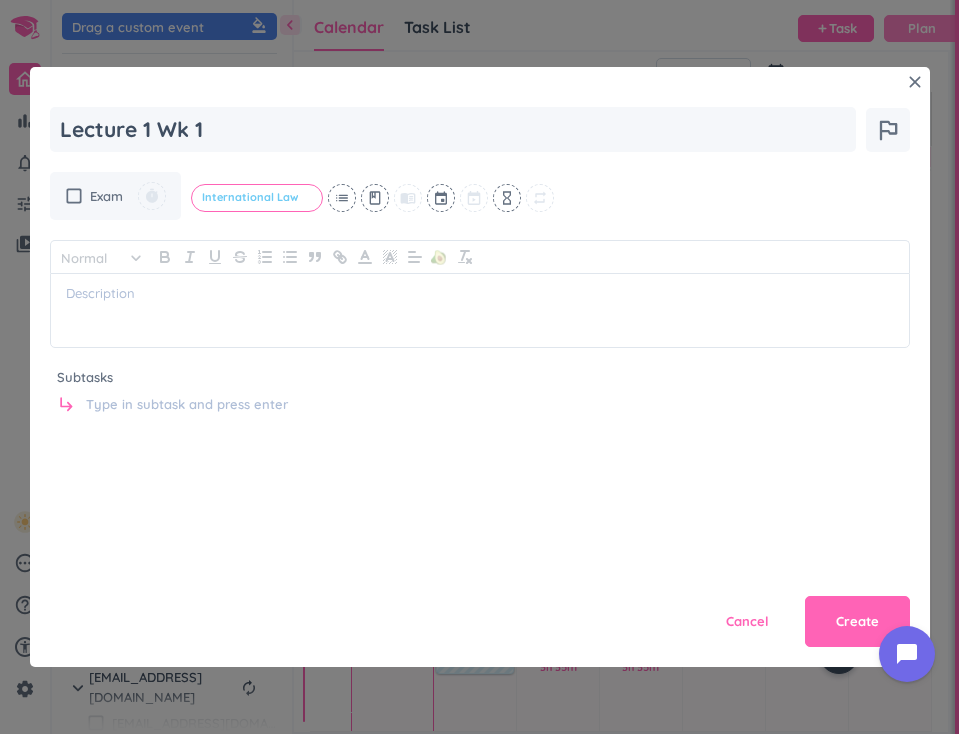 type on "x" 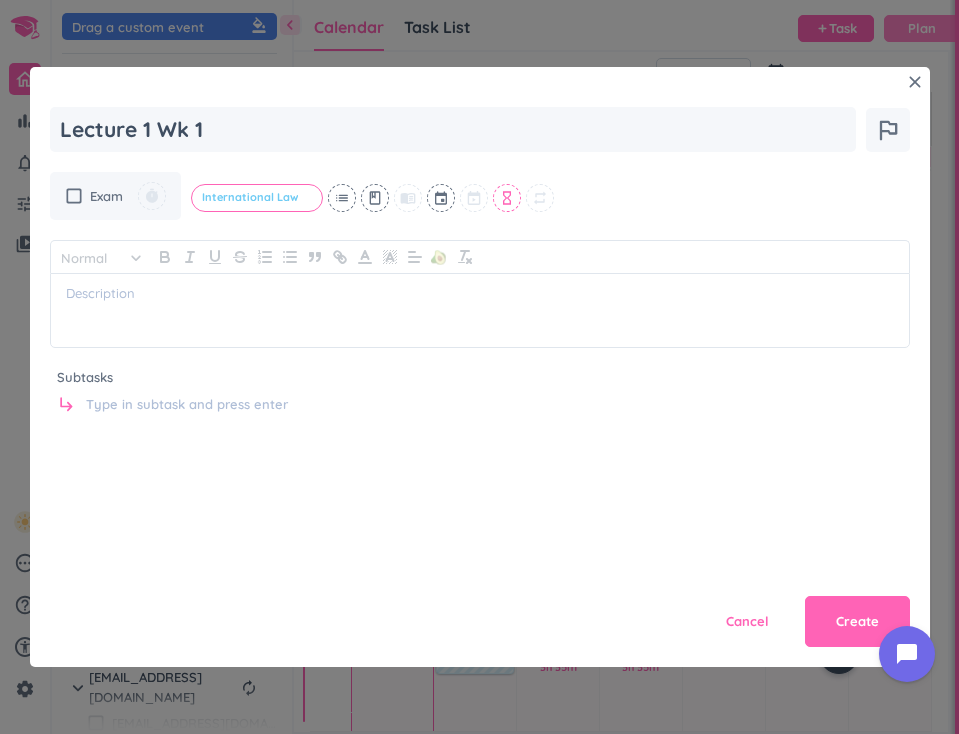 click on "hourglass_empty" at bounding box center [507, 198] 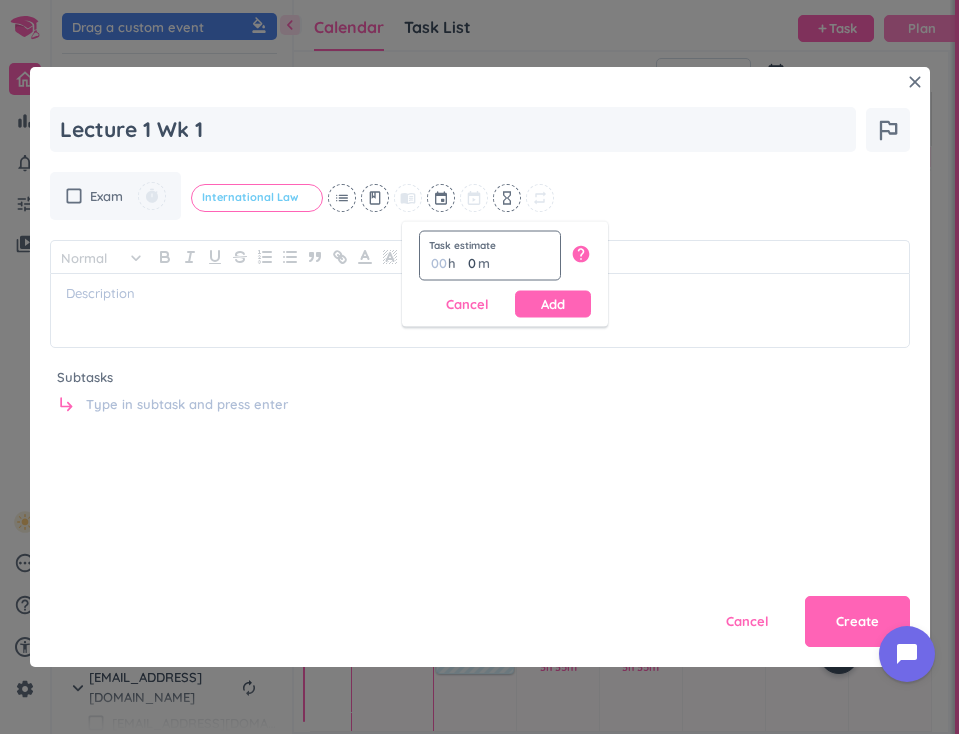type on "2" 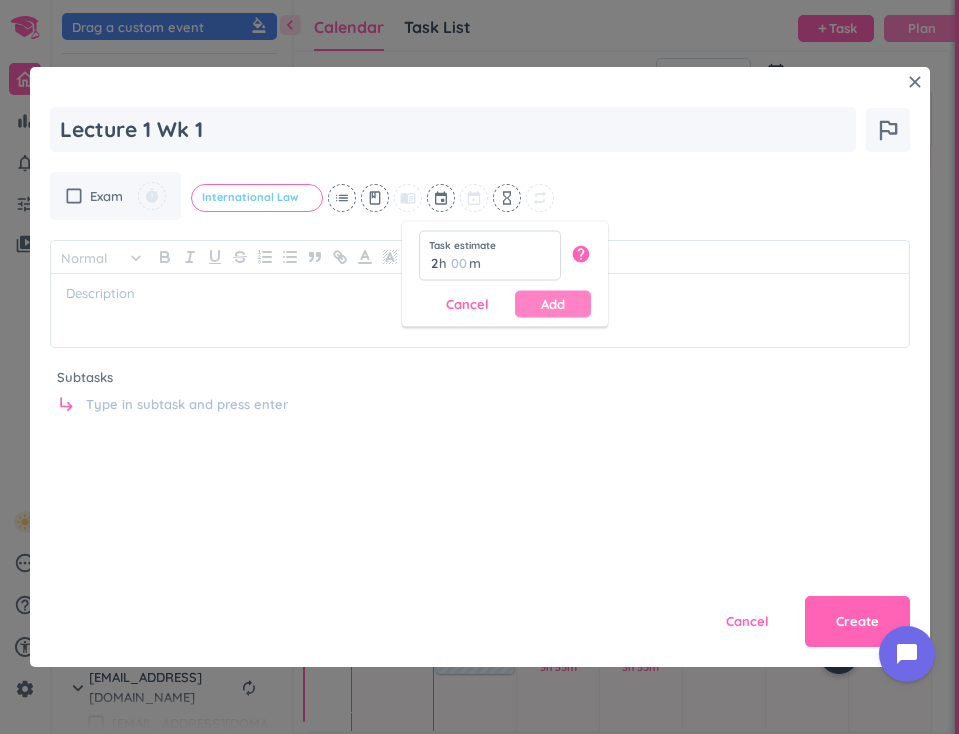 type on "2" 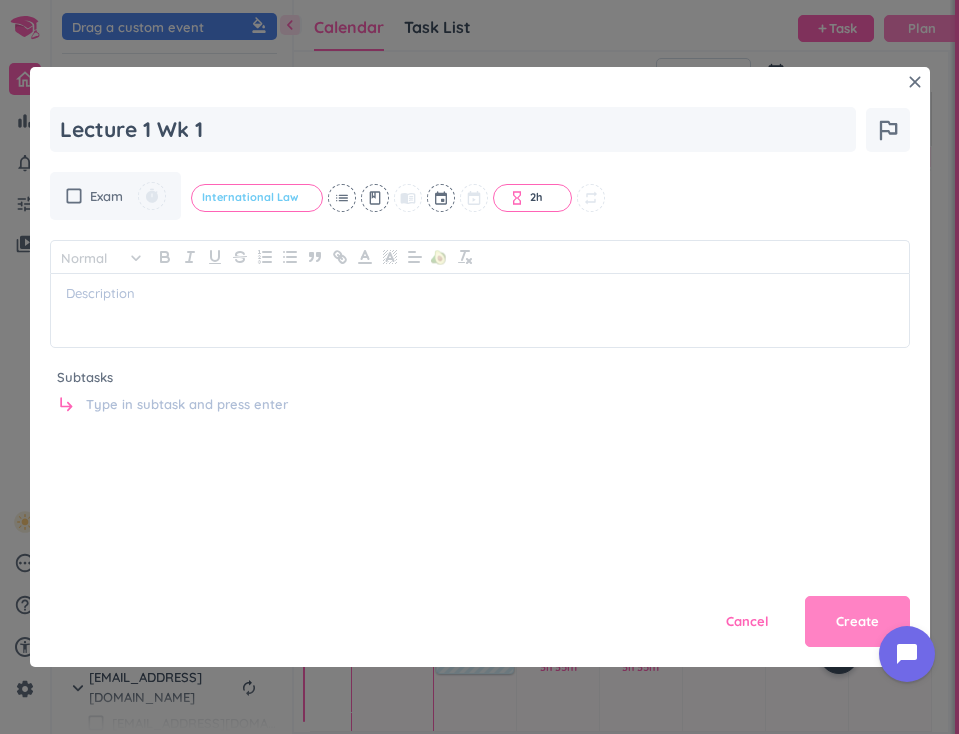 click on "Create" at bounding box center [857, 622] 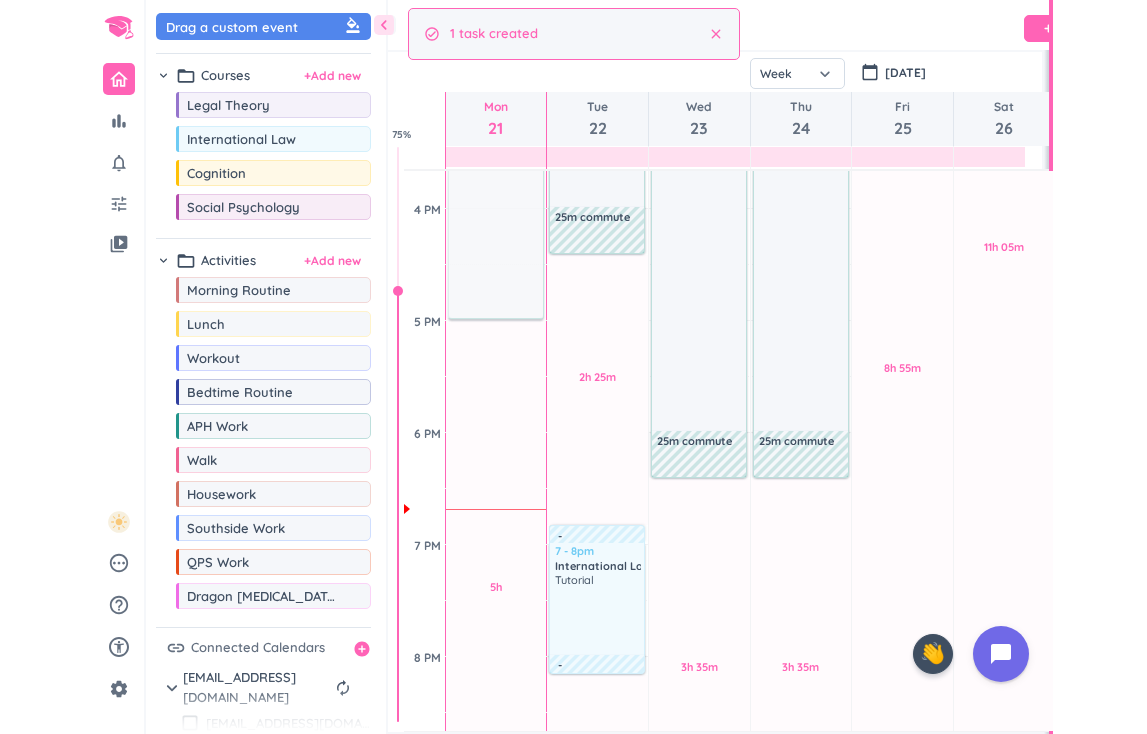 scroll, scrollTop: 1, scrollLeft: 1, axis: both 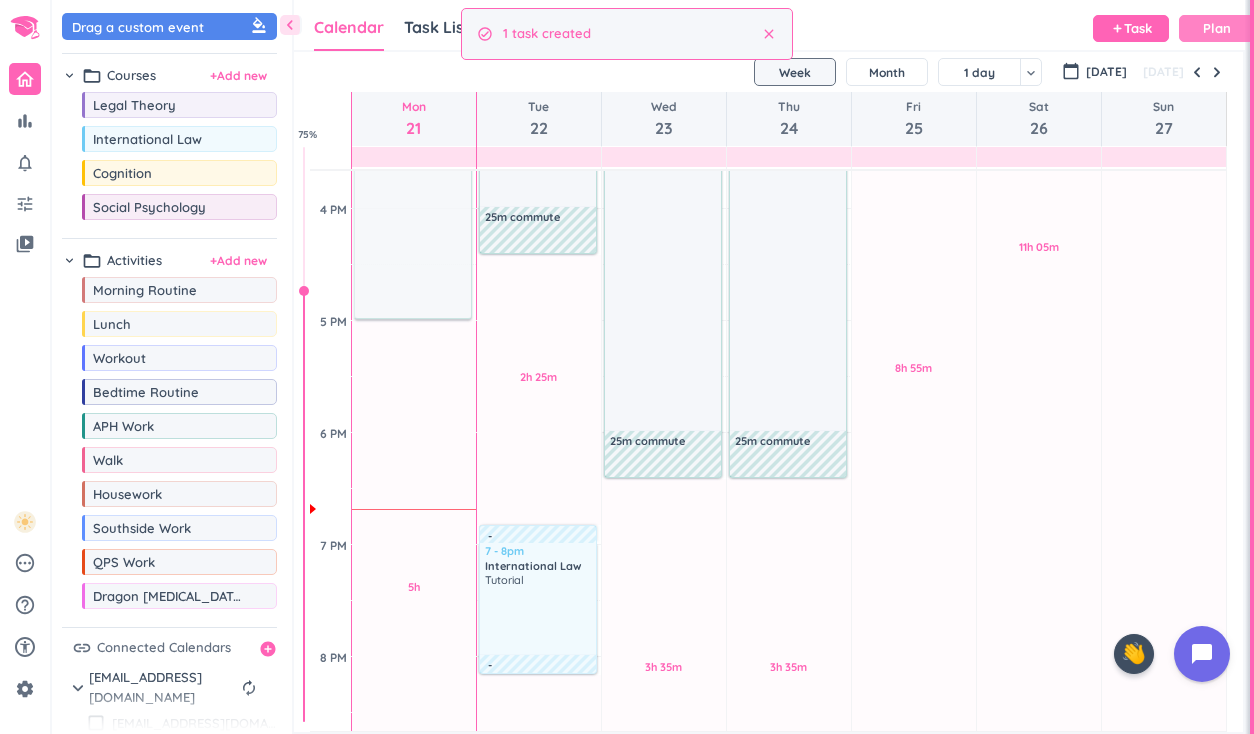 click on "Calendar Task List Calendar keyboard_arrow_down add Task Plan" at bounding box center [769, 25] 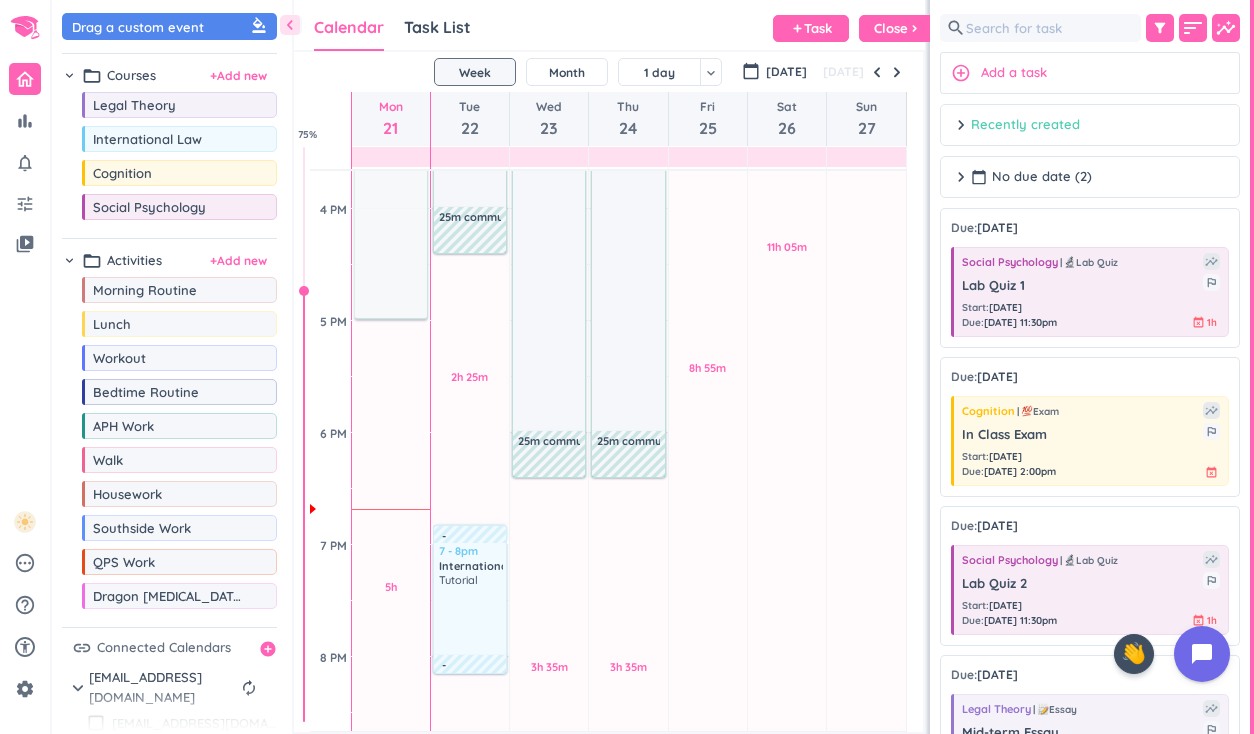 click on "chevron_right Recently created" at bounding box center [1015, 125] 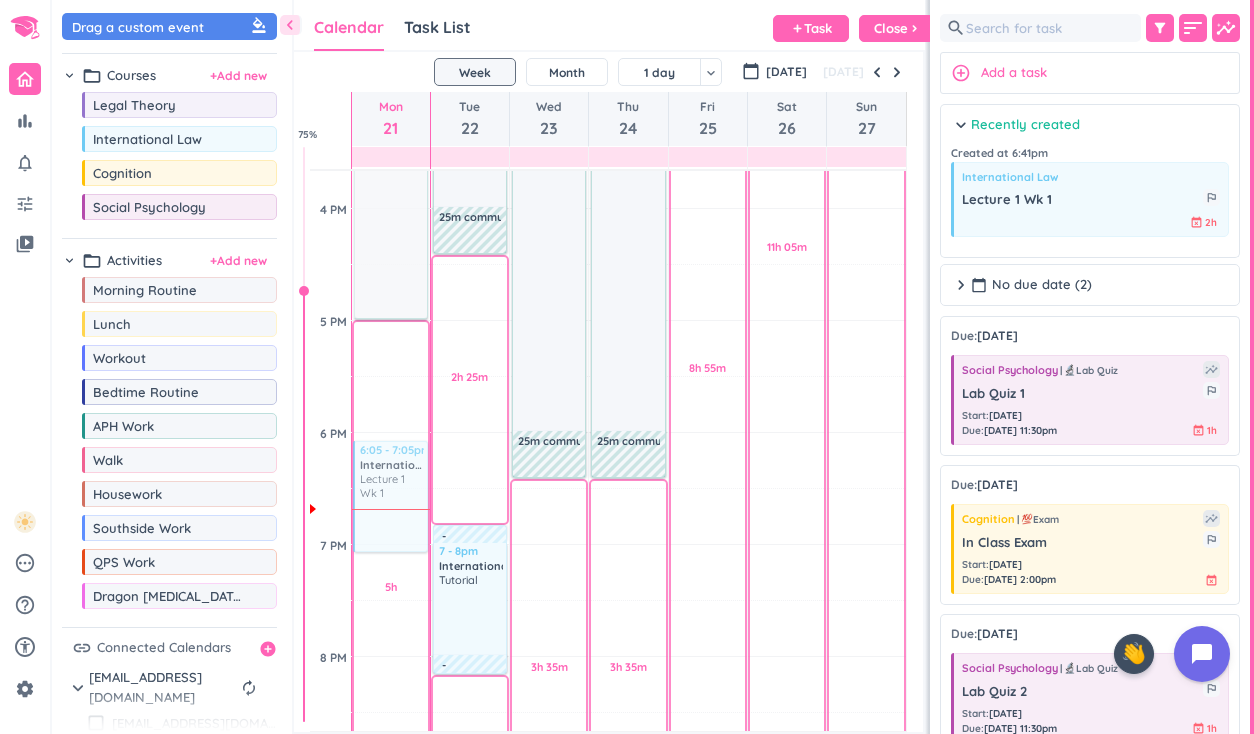 click on "chevron_left Drag a custom event format_color_fill chevron_right folder_open Courses   +  Add new drag_indicator Legal Theory more_horiz drag_indicator International Law more_horiz drag_indicator Cognition more_horiz drag_indicator Social Psychology more_horiz chevron_right folder_open Activities   +  Add new drag_indicator Morning Routine more_horiz drag_indicator Lunch more_horiz drag_indicator Workout more_horiz drag_indicator Bedtime Routine more_horiz drag_indicator APH Work more_horiz drag_indicator Walk more_horiz drag_indicator Housework more_horiz drag_indicator Southside Work more_horiz drag_indicator QPS Work more_horiz drag_indicator Dragon [MEDICAL_DATA] more_horiz link Connected Calendars add_circle chevron_right [EMAIL_ADDRESS][DOMAIN_NAME] autorenew delete_outline check_box_outline_blank [EMAIL_ADDRESS][DOMAIN_NAME] check_box_outline_blank Birthdays Calendar Task List Calendar keyboard_arrow_down add Task Close chevron_right SHOVEL [DATE] - [DATE] Week Month 1 day keyboard_arrow_down Week [DATE]" at bounding box center [653, 367] 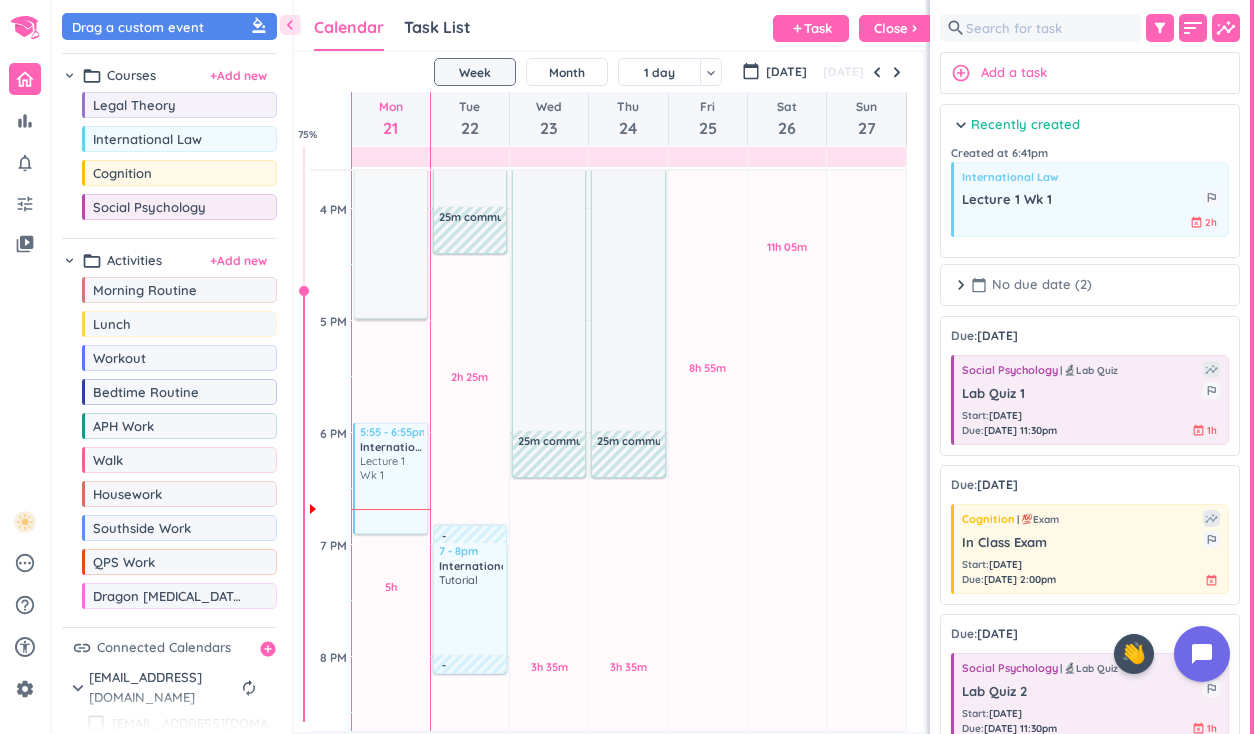 click on "chevron_right calendar_today No due date (2) done Mark all complete" at bounding box center (1090, 290) 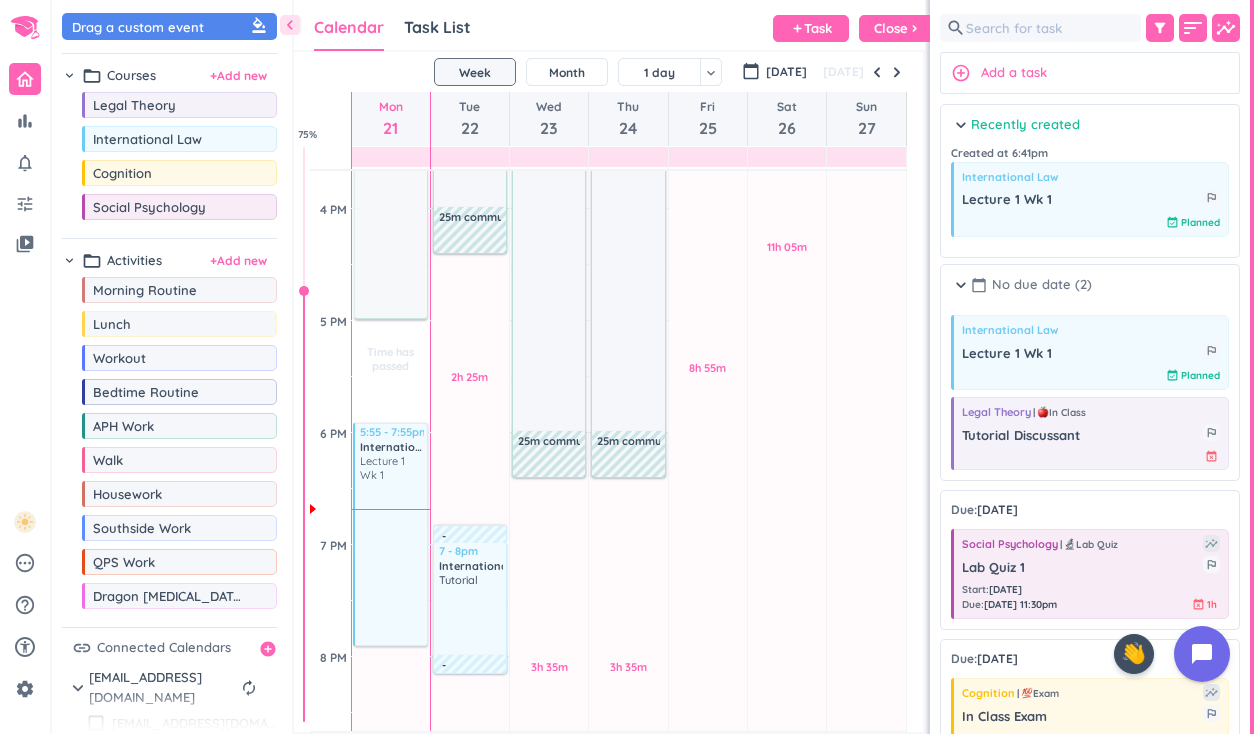 click on "chevron_right calendar_today No due date (2) done Mark all complete" at bounding box center [1090, 295] 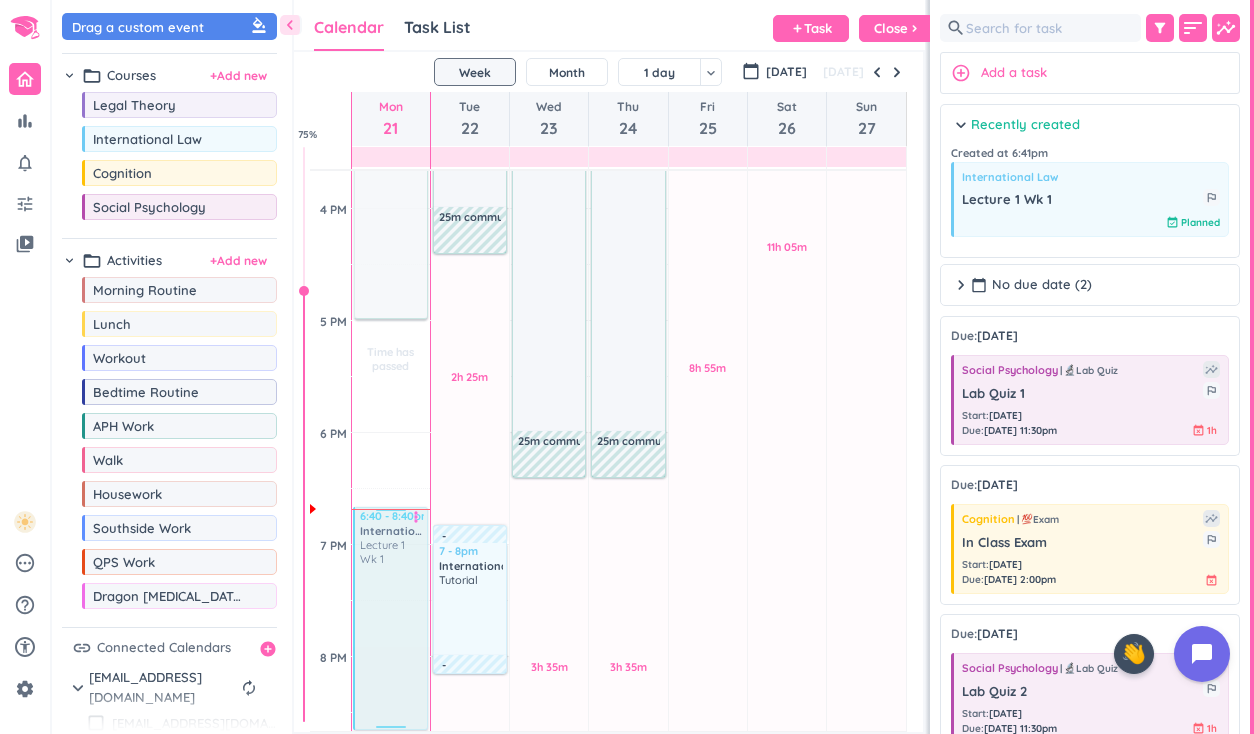 drag, startPoint x: 382, startPoint y: 449, endPoint x: 382, endPoint y: 520, distance: 71 